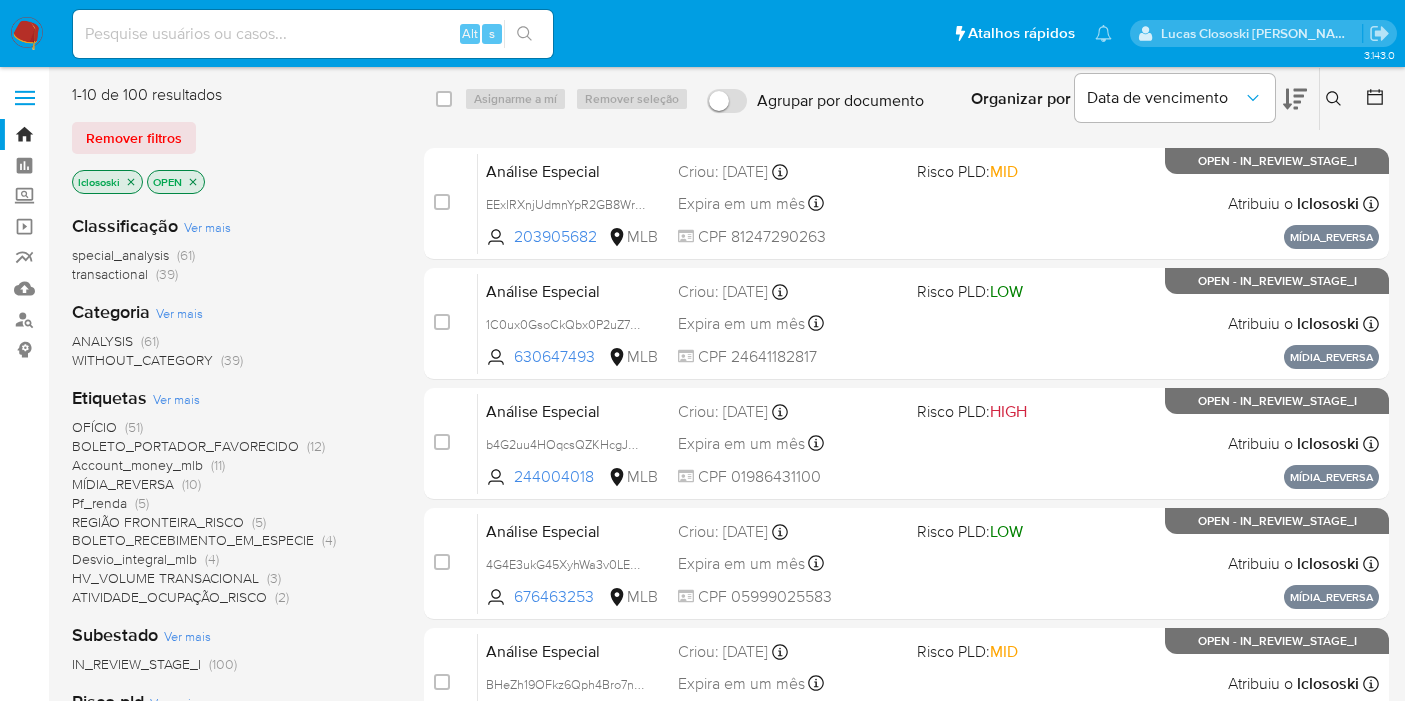 scroll, scrollTop: 0, scrollLeft: 0, axis: both 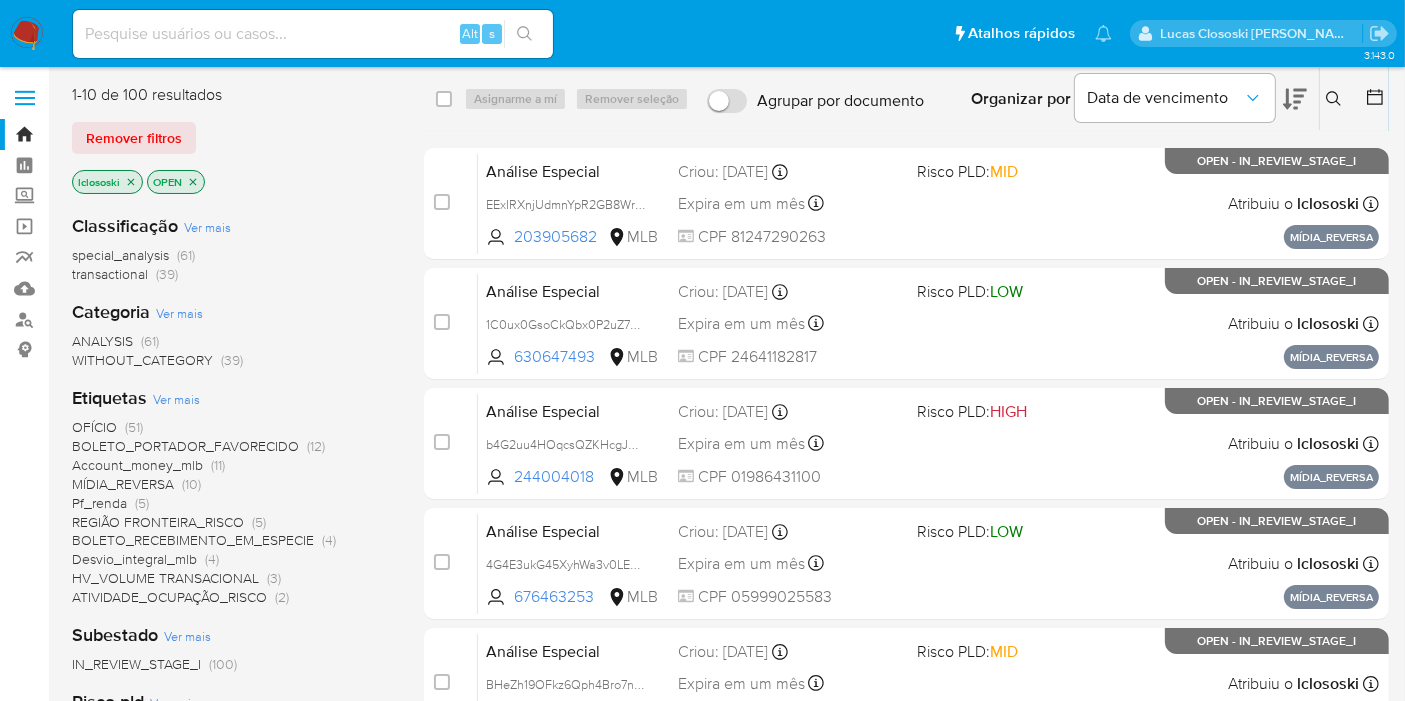 click on "ANALYSIS (61) WITHOUT_CATEGORY (39)" at bounding box center (232, 351) 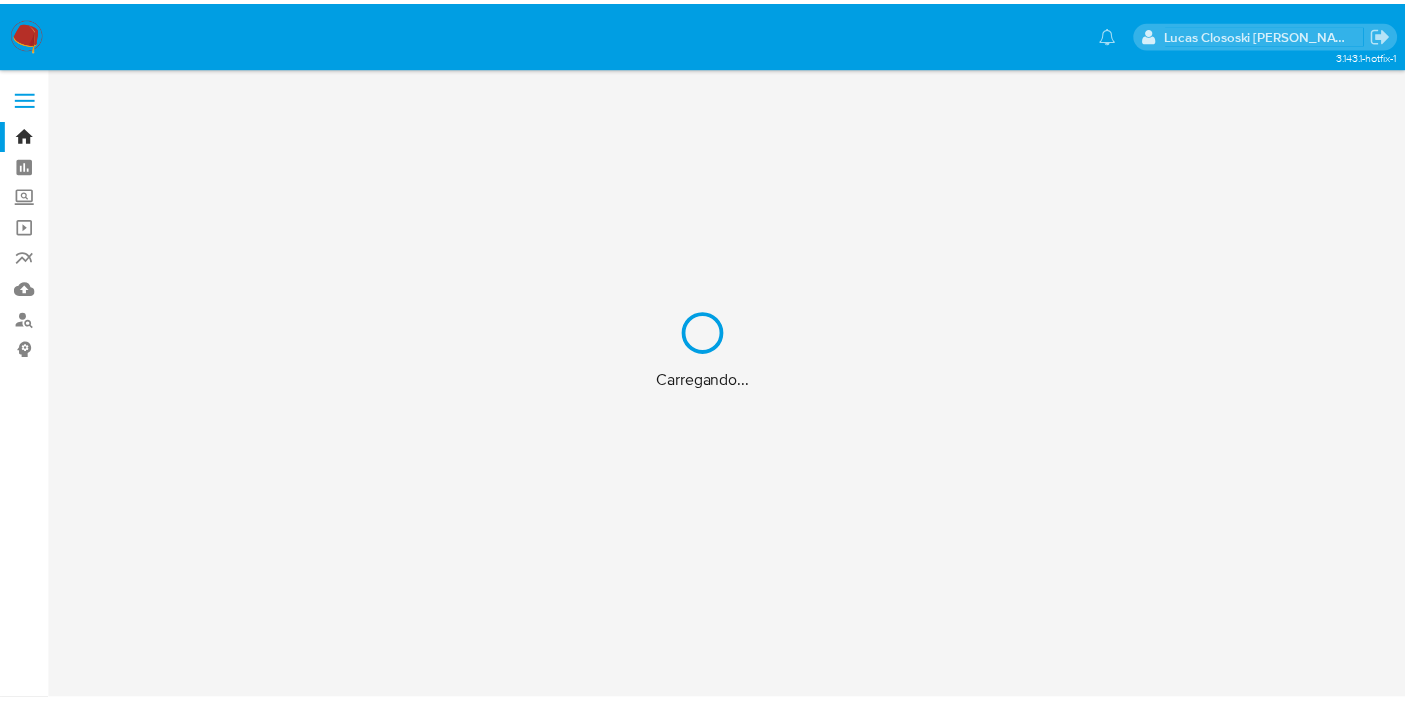 scroll, scrollTop: 0, scrollLeft: 0, axis: both 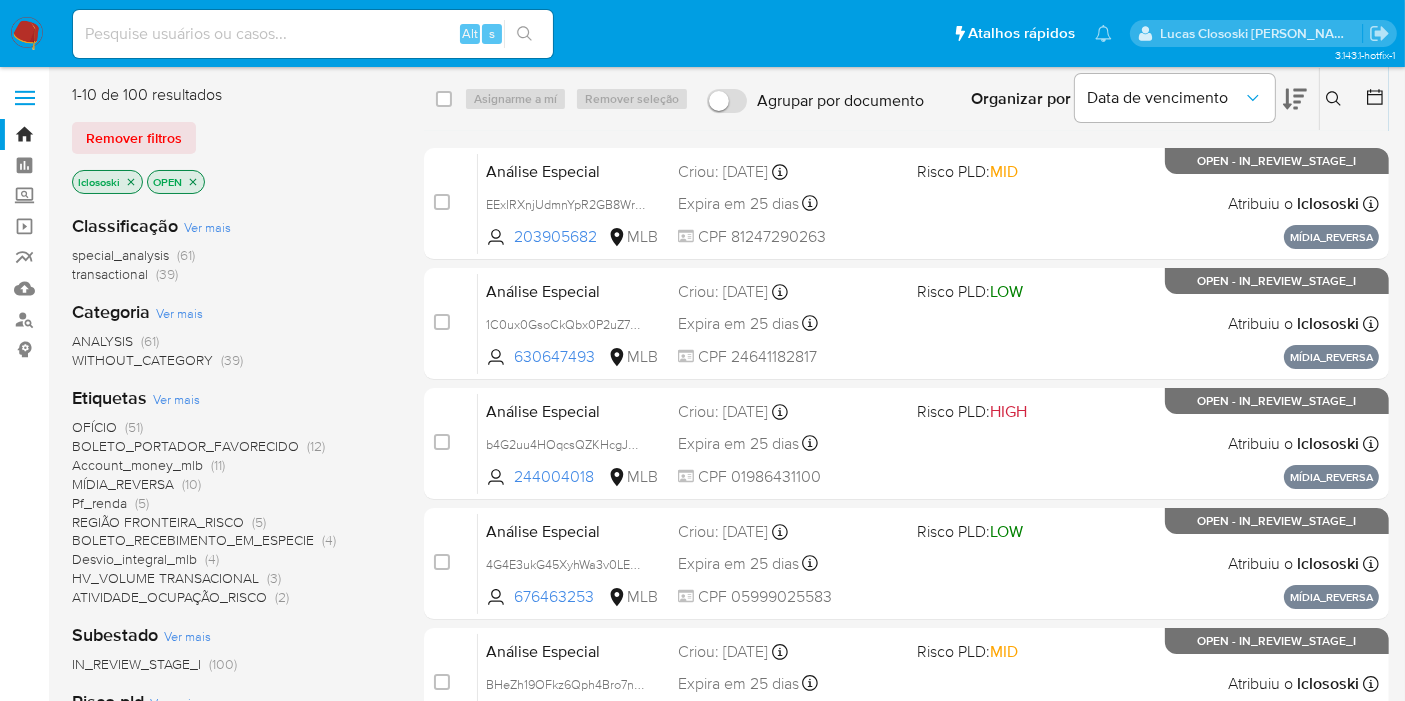 click on "lclososki" at bounding box center (107, 182) 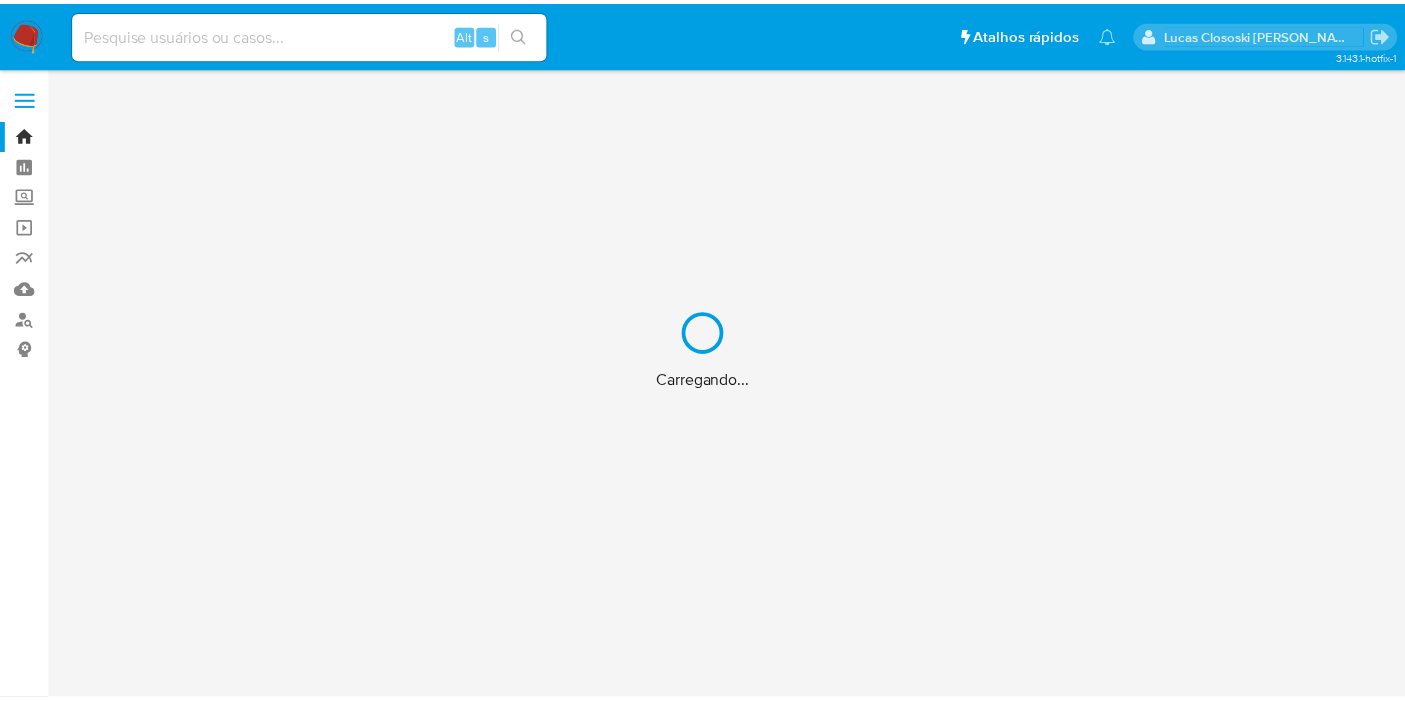 scroll, scrollTop: 0, scrollLeft: 0, axis: both 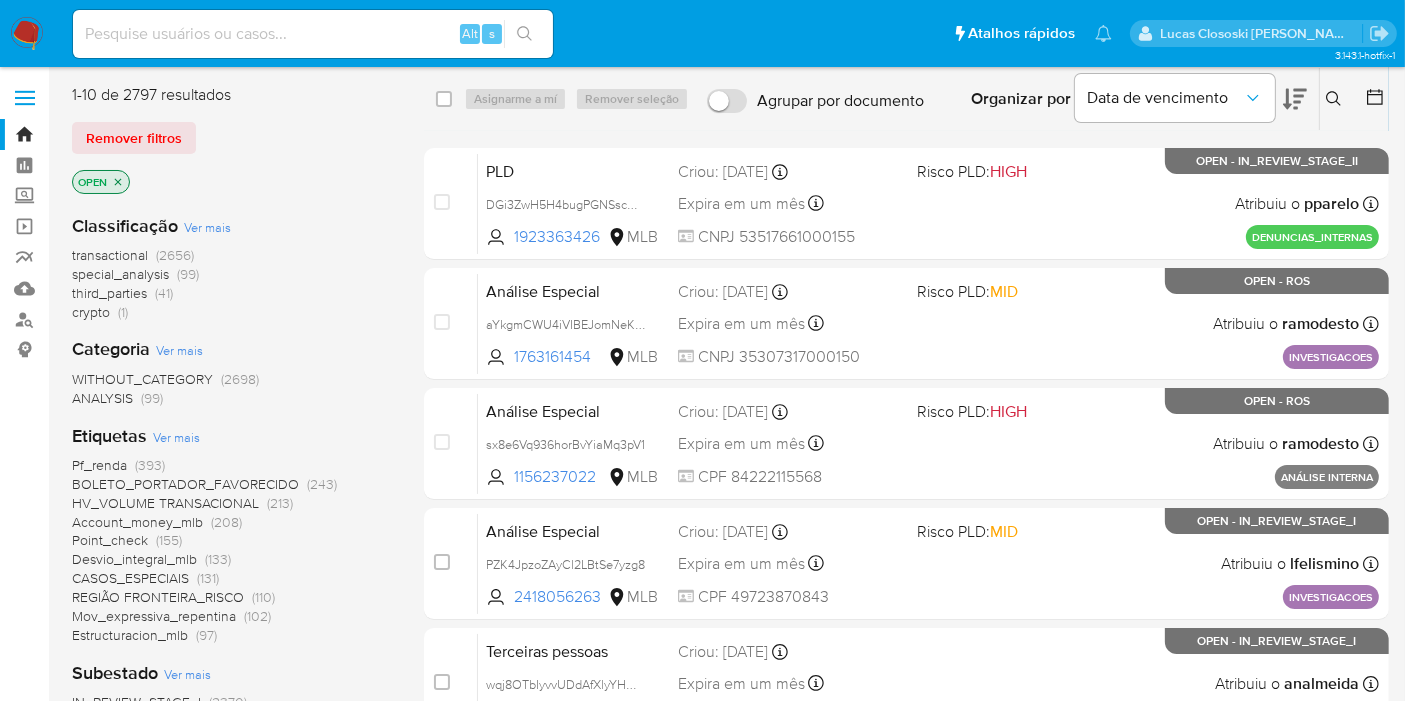 click at bounding box center [27, 34] 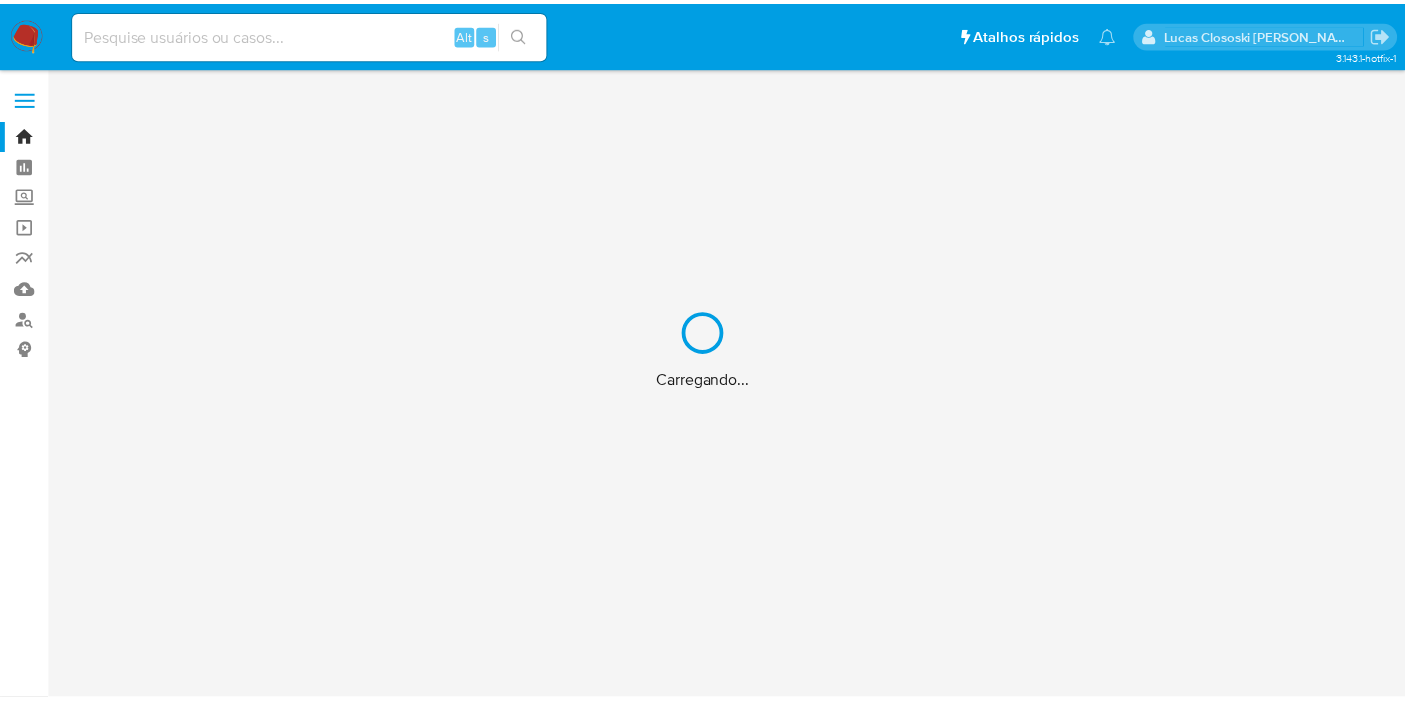scroll, scrollTop: 0, scrollLeft: 0, axis: both 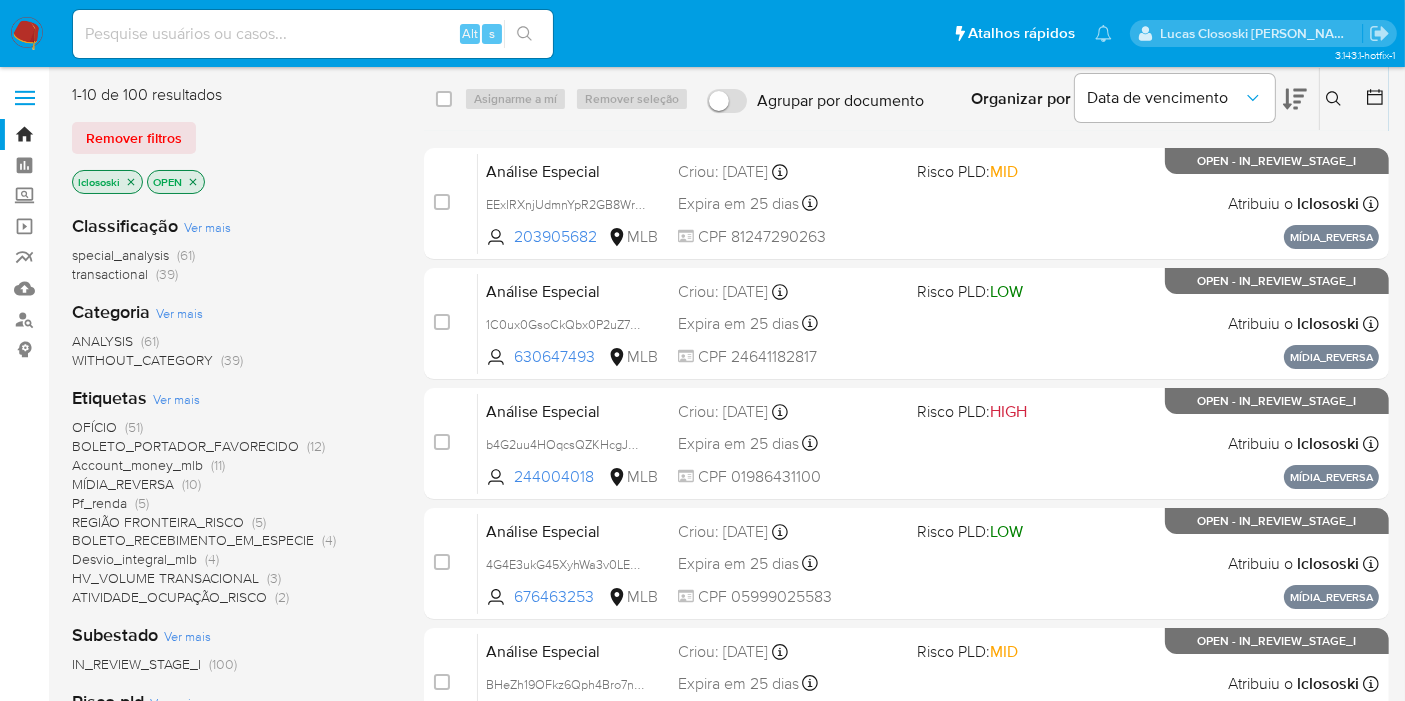 click on "HV_VOLUME TRANSACIONAL" at bounding box center [165, 578] 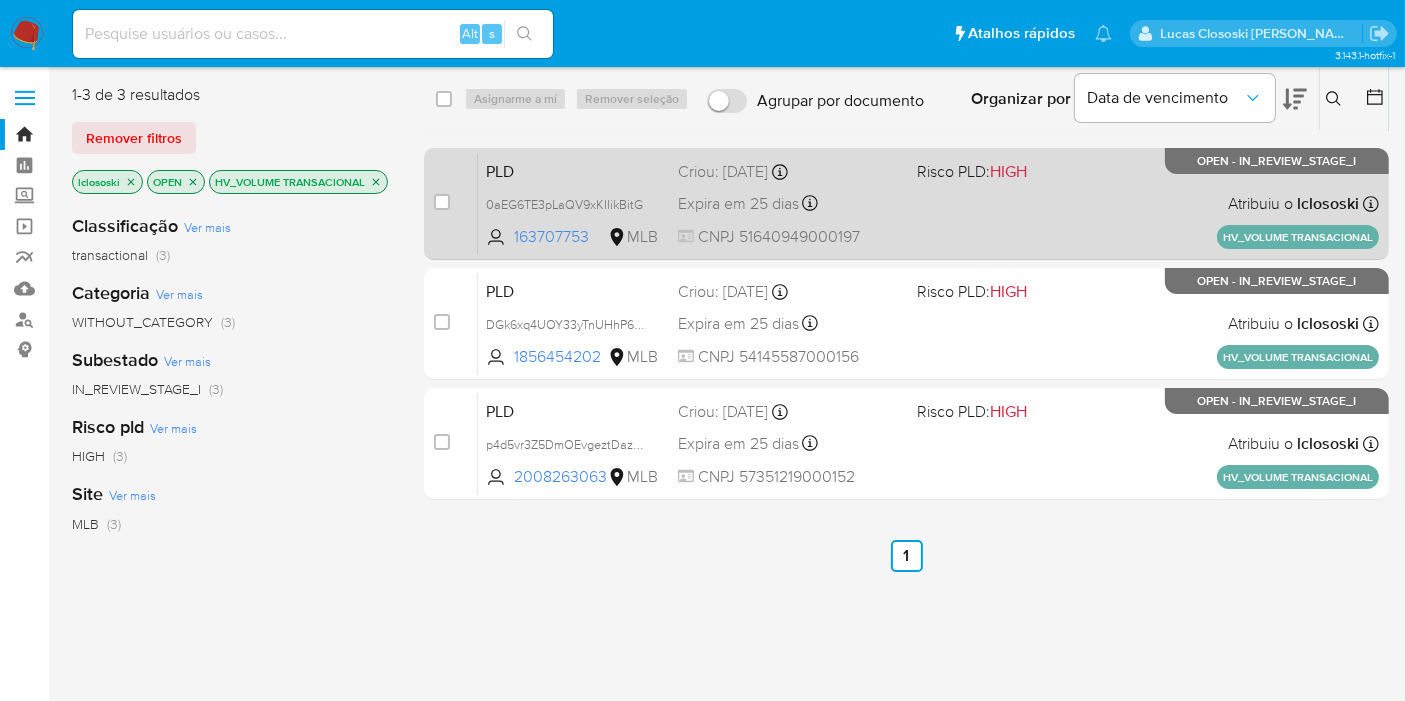 click on "PLD 0aEG6TE3pLaQV9xKIIikBitG 163707753 MLB Risco PLD:  HIGH Criou: 13/06/2025   Criou: 13/06/2025 17:36:01 Expira em 25 dias   Expira em 28/07/2025 17:36:02 CNPJ   51640949000197 Atribuiu o   lclososki   Asignado el: 13/06/2025 17:36:01 HV_VOLUME TRANSACIONAL OPEN - IN_REVIEW_STAGE_I" at bounding box center (928, 203) 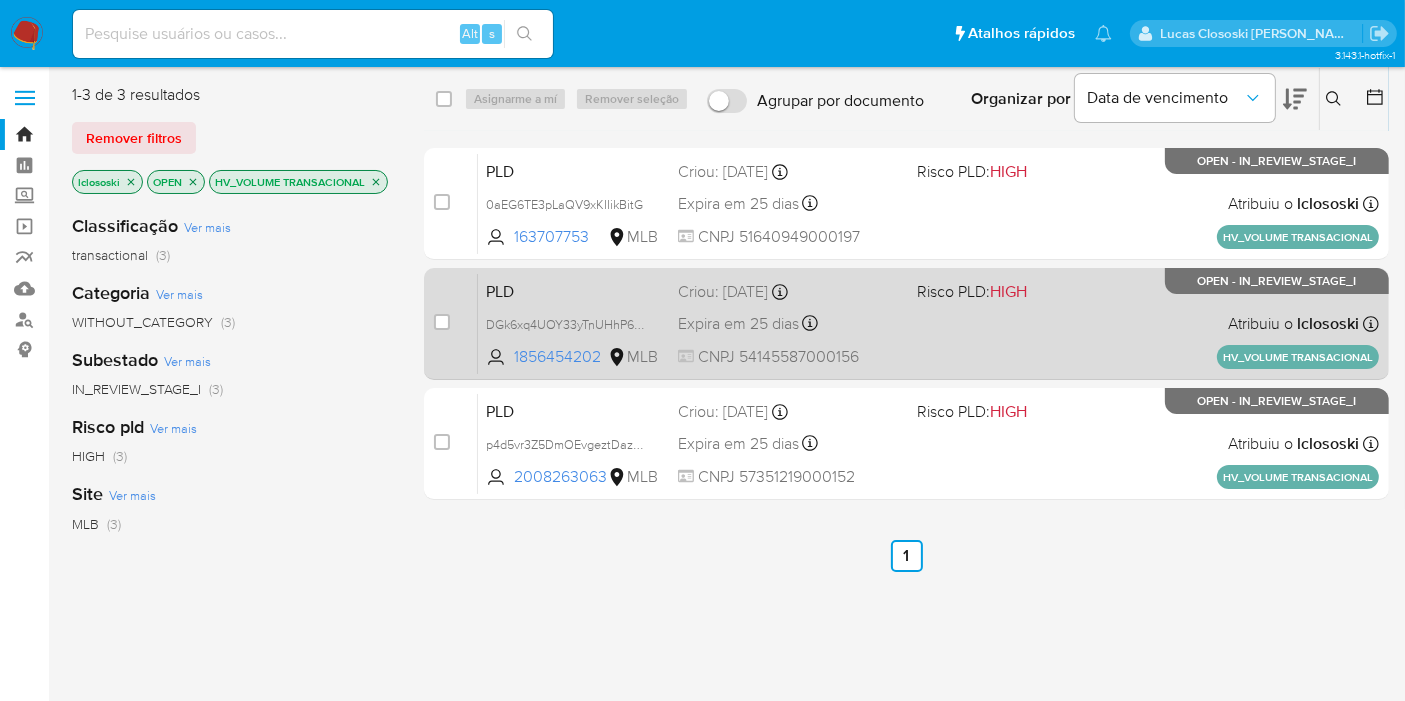click on "Criou: 13/06/2025   Criou: 13/06/2025 17:35:47" at bounding box center (789, 292) 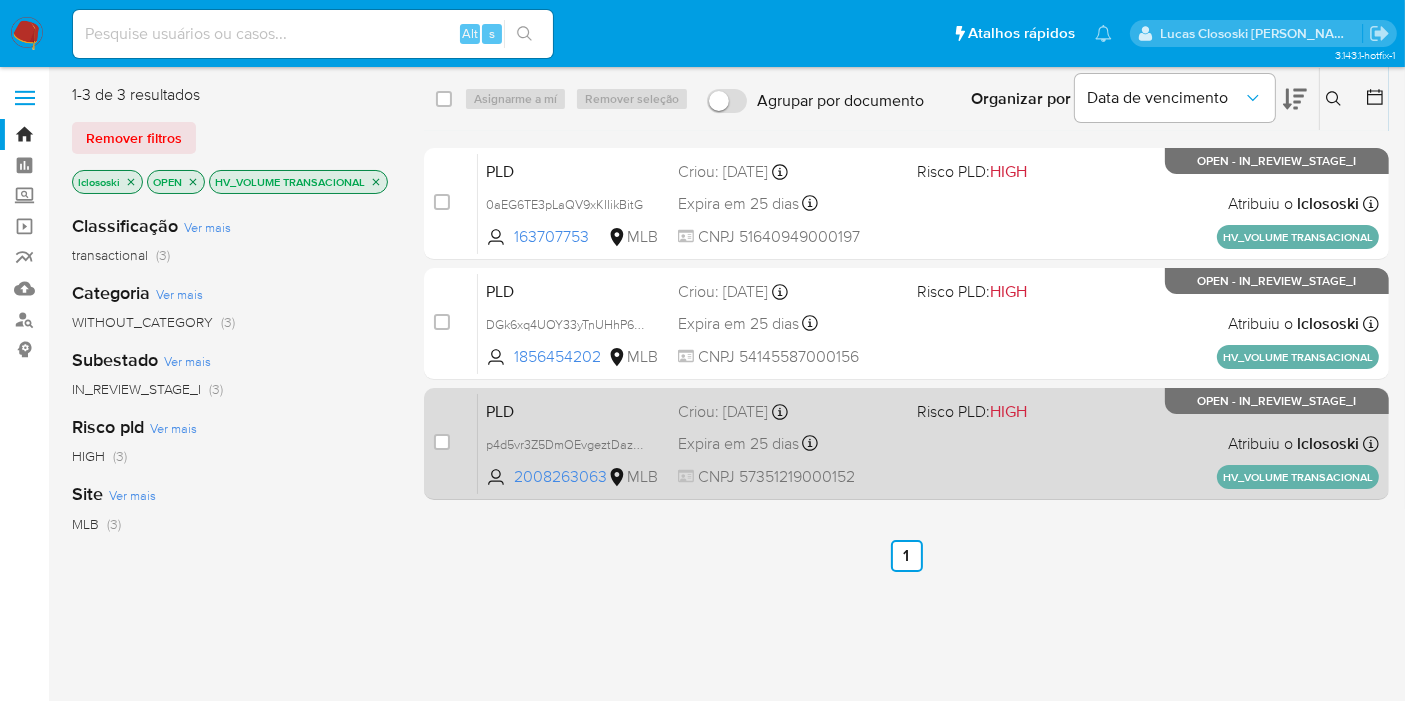 click on "Risco PLD:  HIGH" at bounding box center [972, 411] 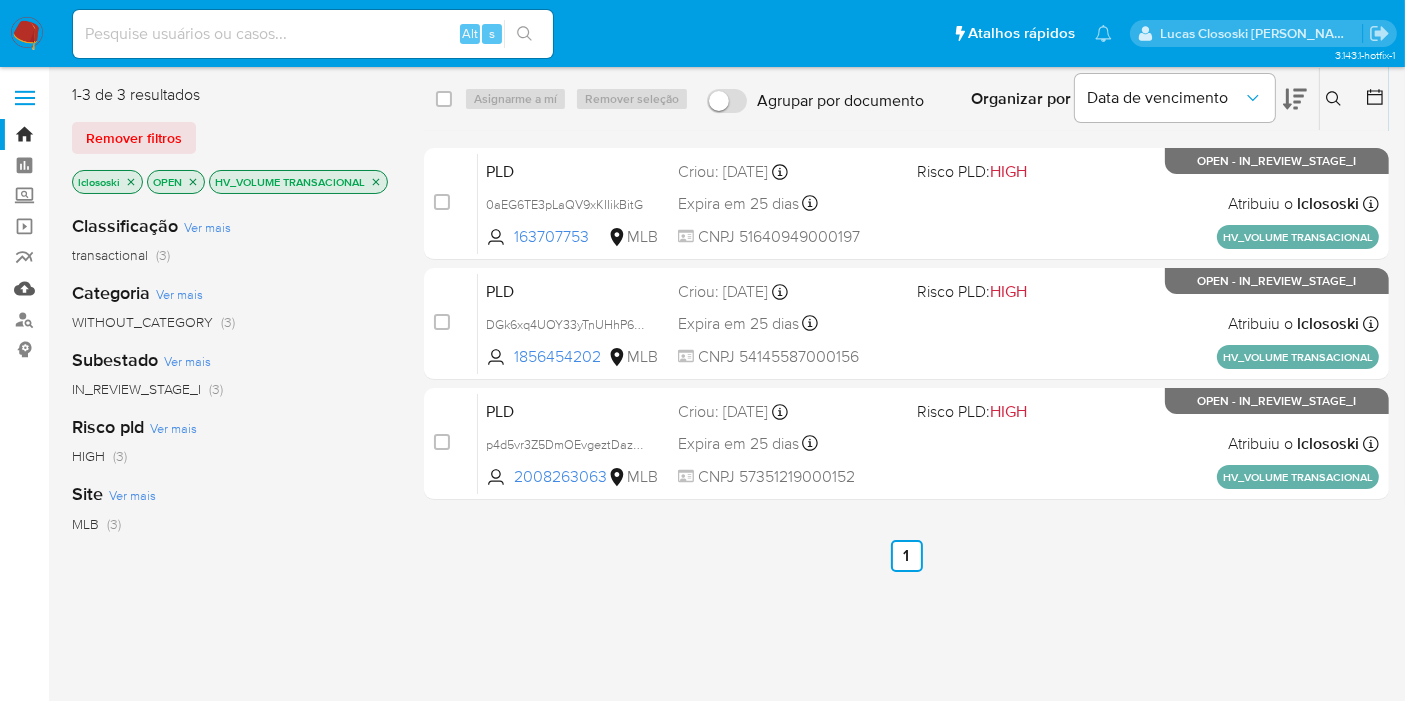 click on "Mulan" at bounding box center (119, 288) 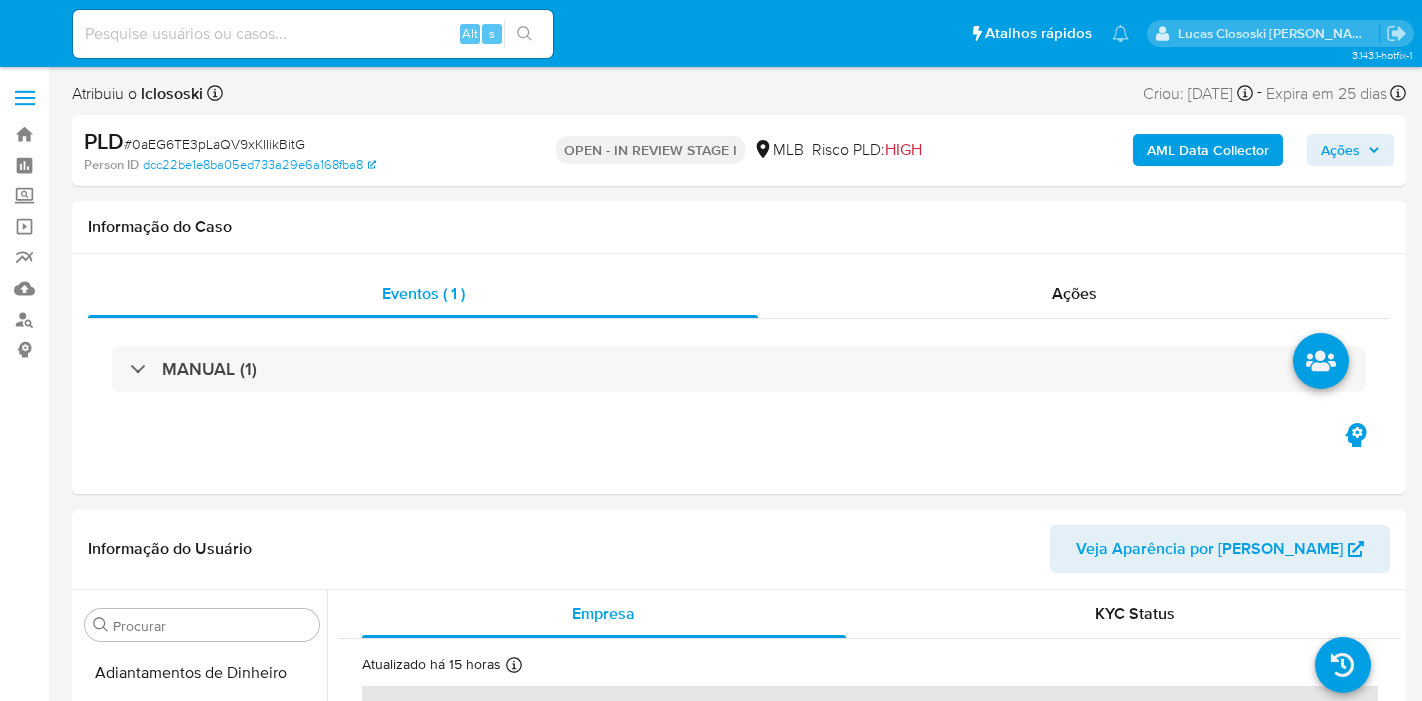 select on "10" 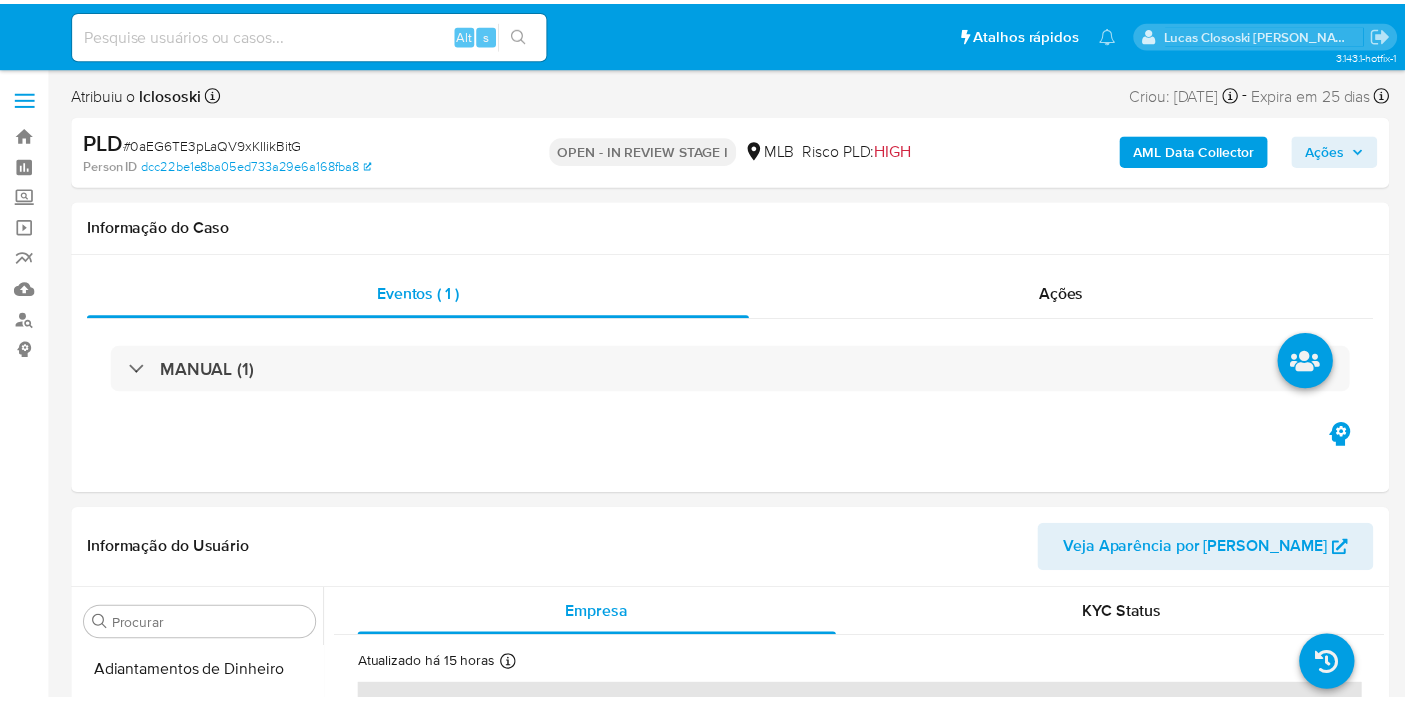 scroll, scrollTop: 0, scrollLeft: 0, axis: both 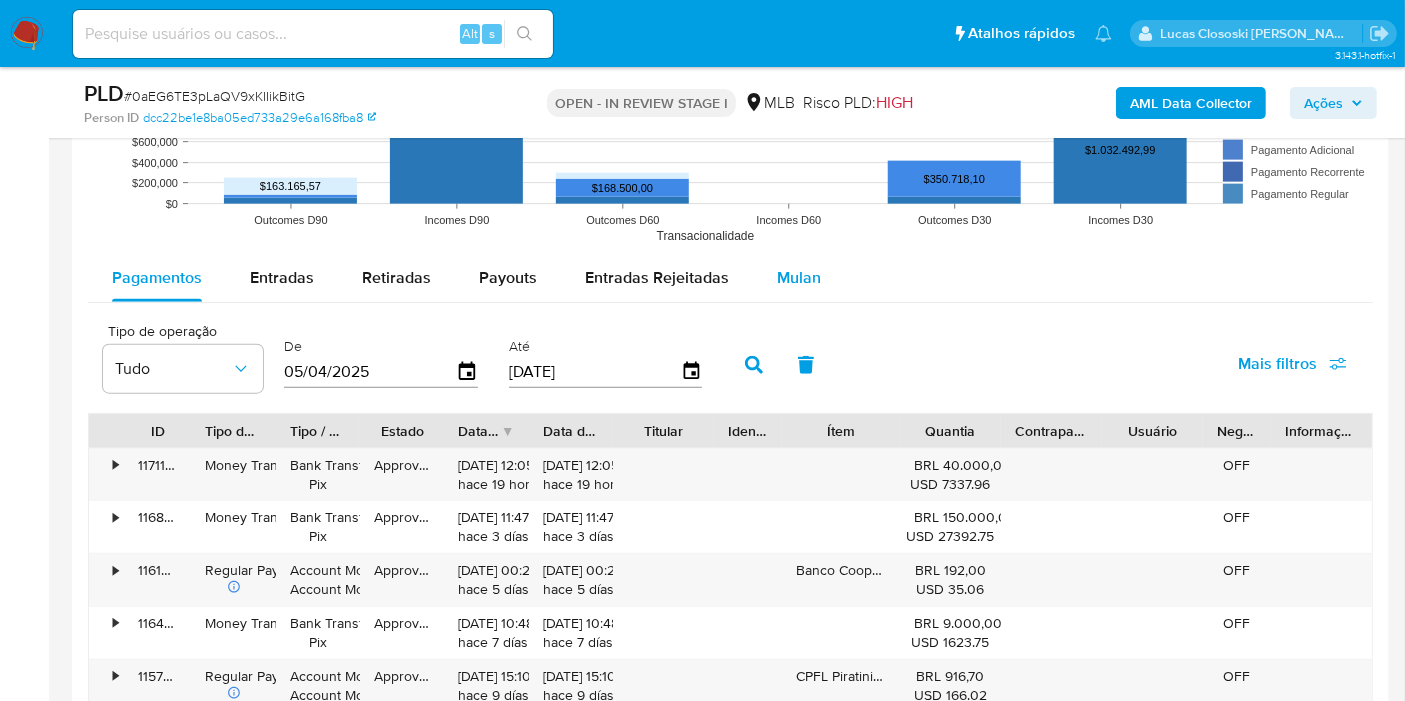 click on "Mulan" at bounding box center (799, 278) 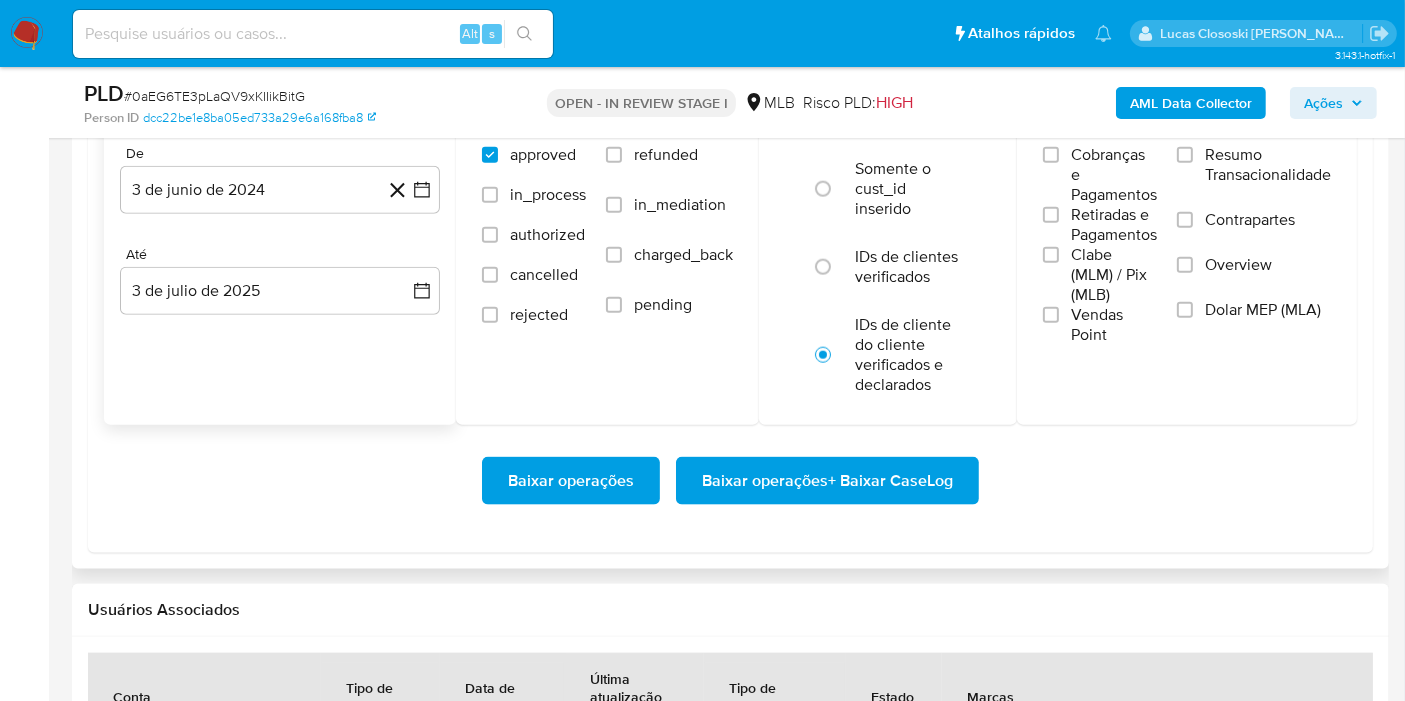 scroll, scrollTop: 2333, scrollLeft: 0, axis: vertical 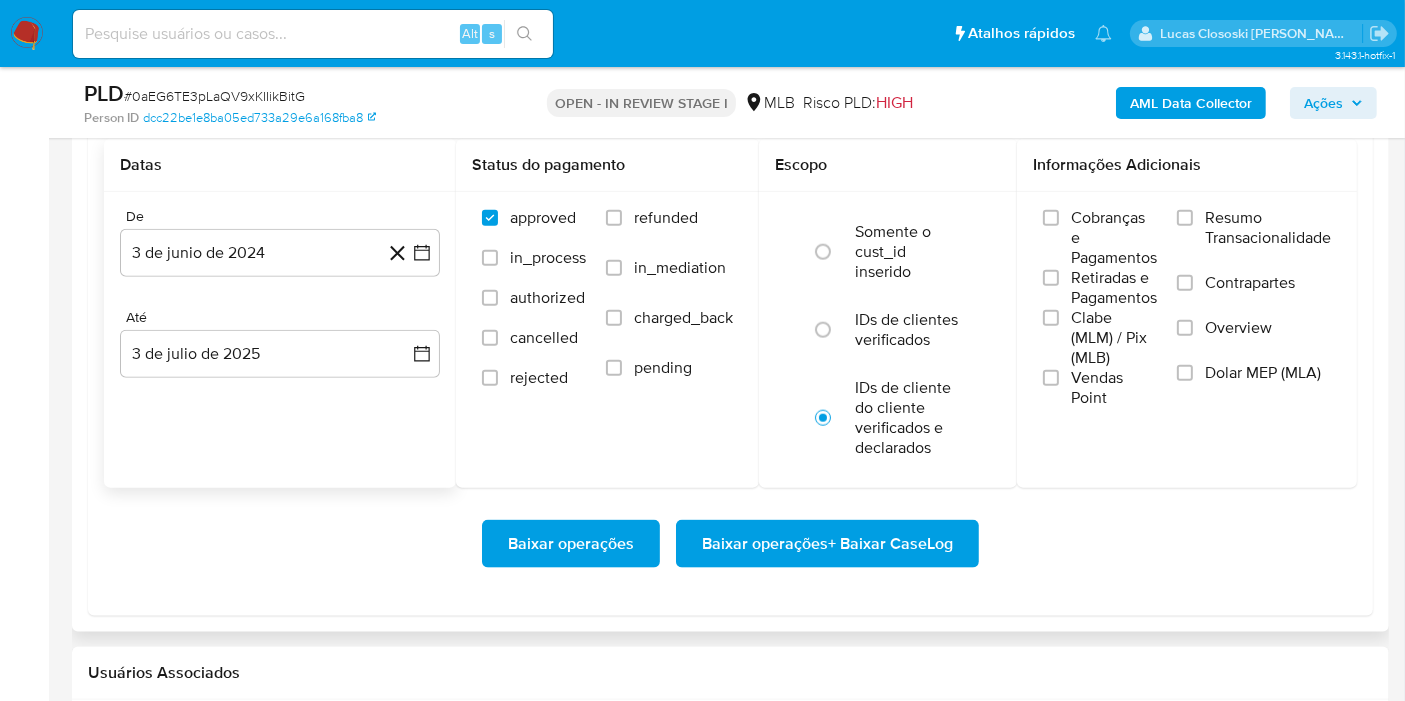 click on "De 3 de junio de 2024 3-06-2024 Até 3 de julio de 2025 3-07-2025" at bounding box center [280, 309] 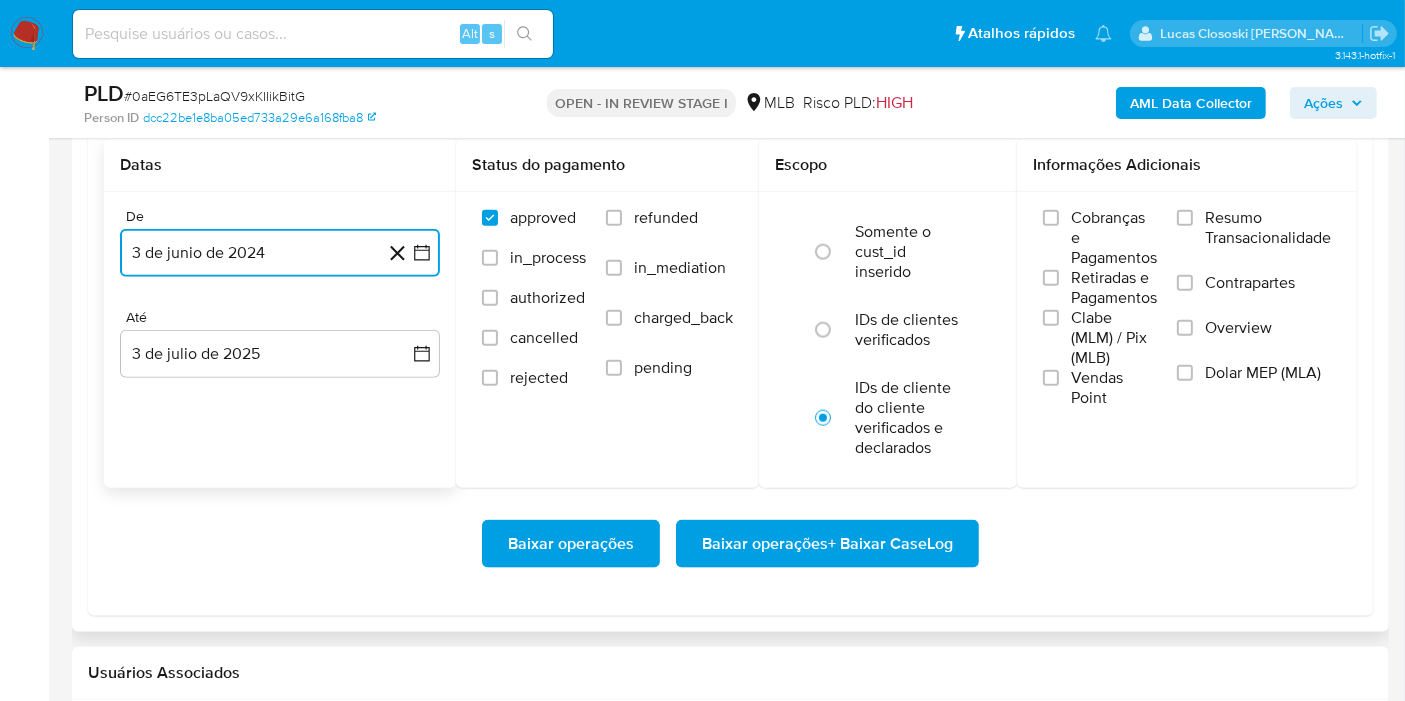 click 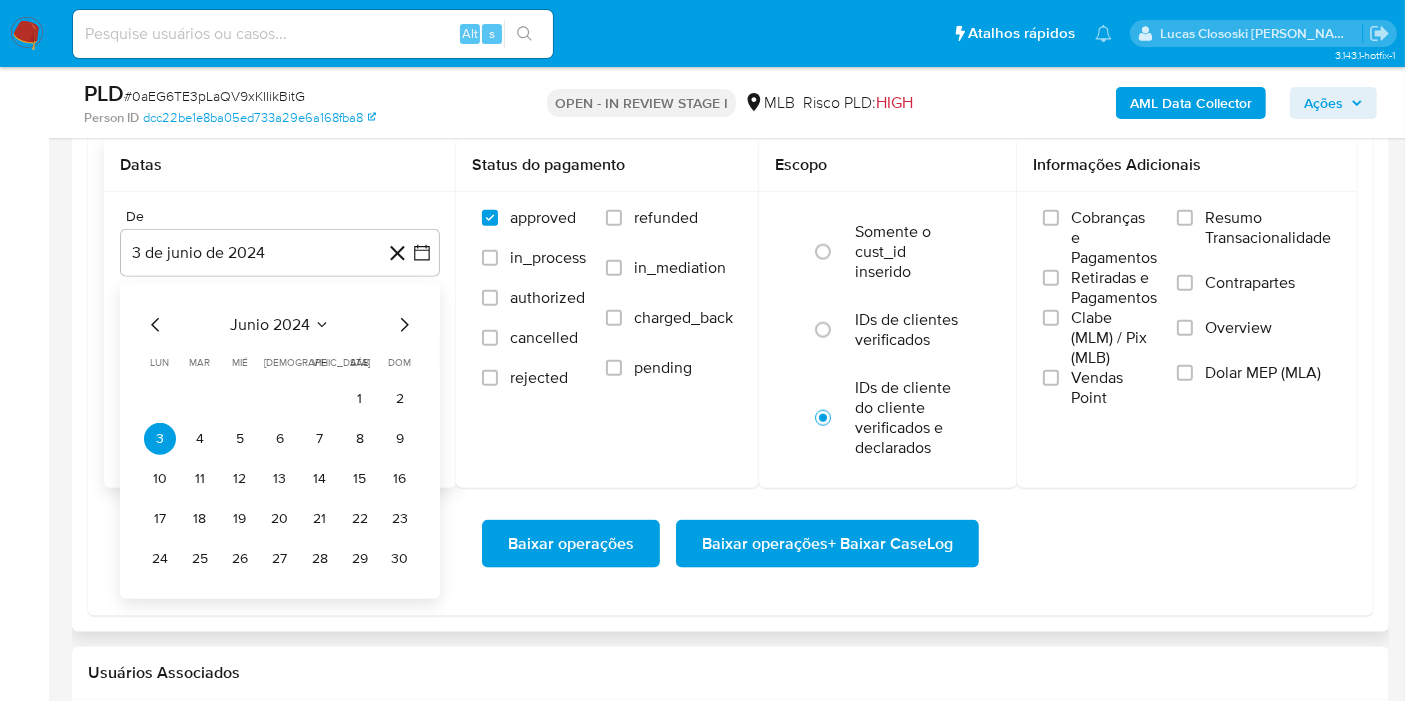 click on "junio 2024 junio 2024 lun lunes mar martes mié miércoles jue jueves vie viernes sáb sábado dom domingo 1 2 3 4 5 6 7 8 9 10 11 12 13 14 15 16 17 18 19 20 21 22 23 24 25 26 27 28 29 30" at bounding box center (280, 441) 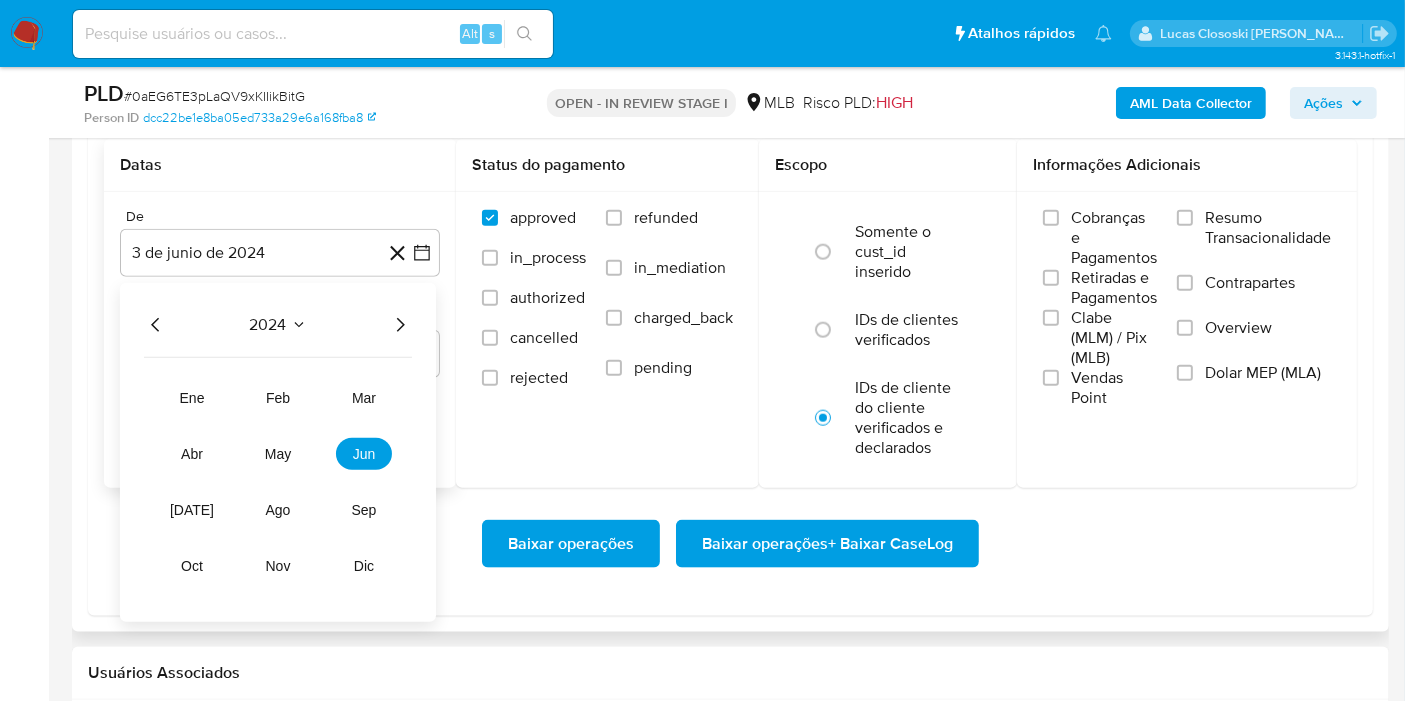 click on "2024" at bounding box center [278, 325] 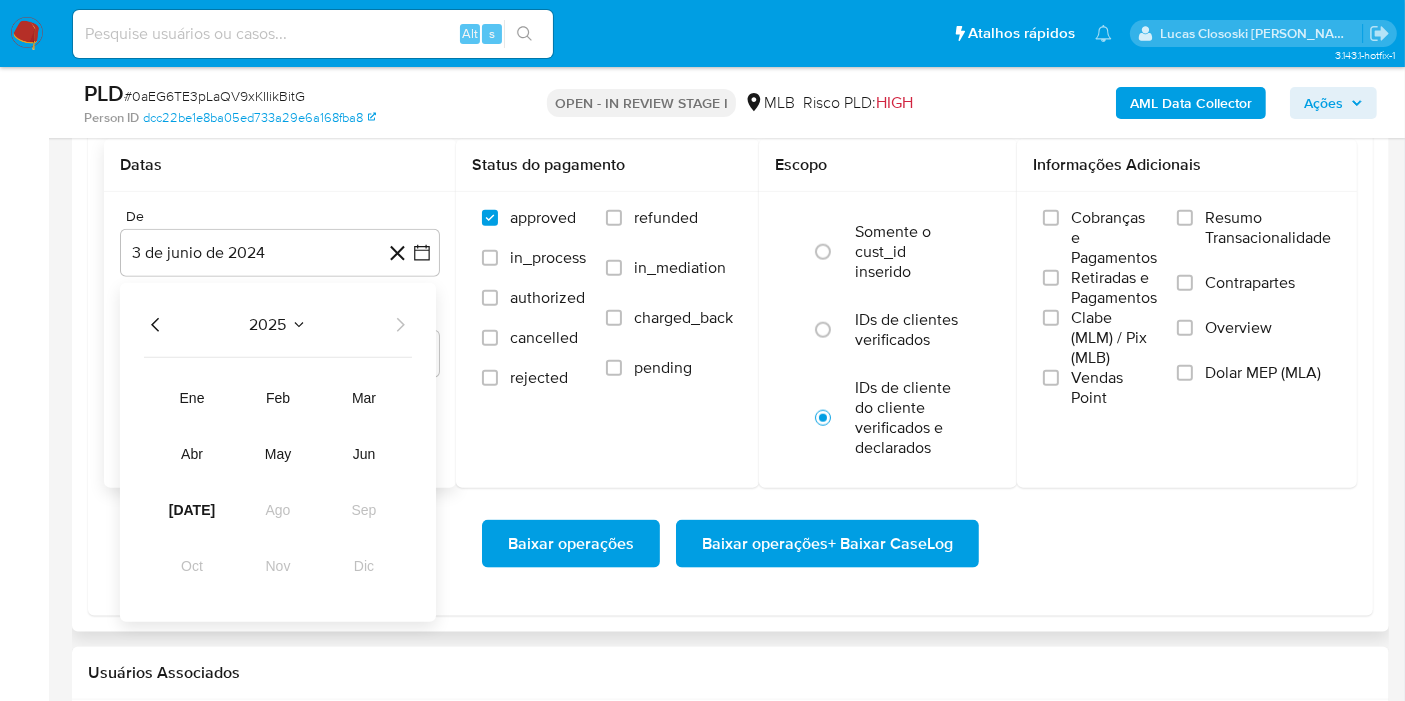 click on "ene feb mar abr may jun jul ago sep oct nov dic" at bounding box center (278, 482) 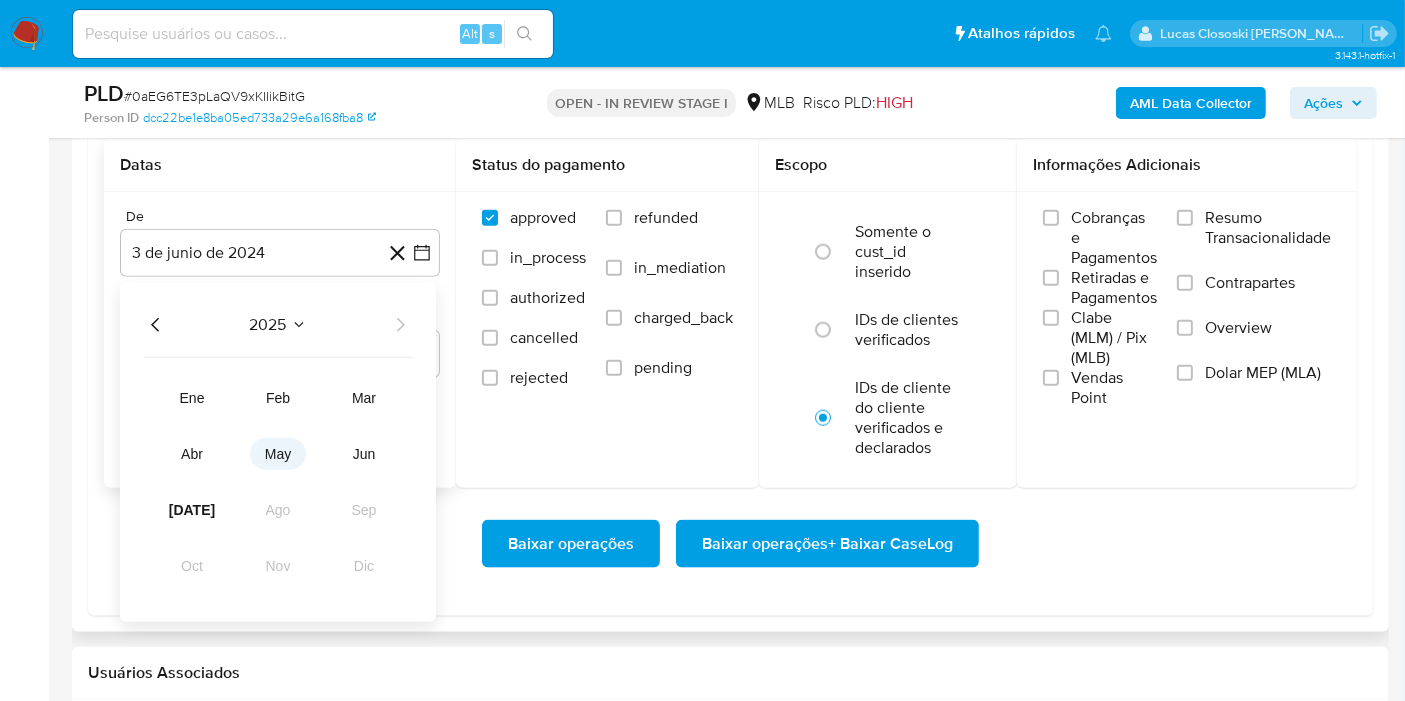 click on "may" at bounding box center (278, 454) 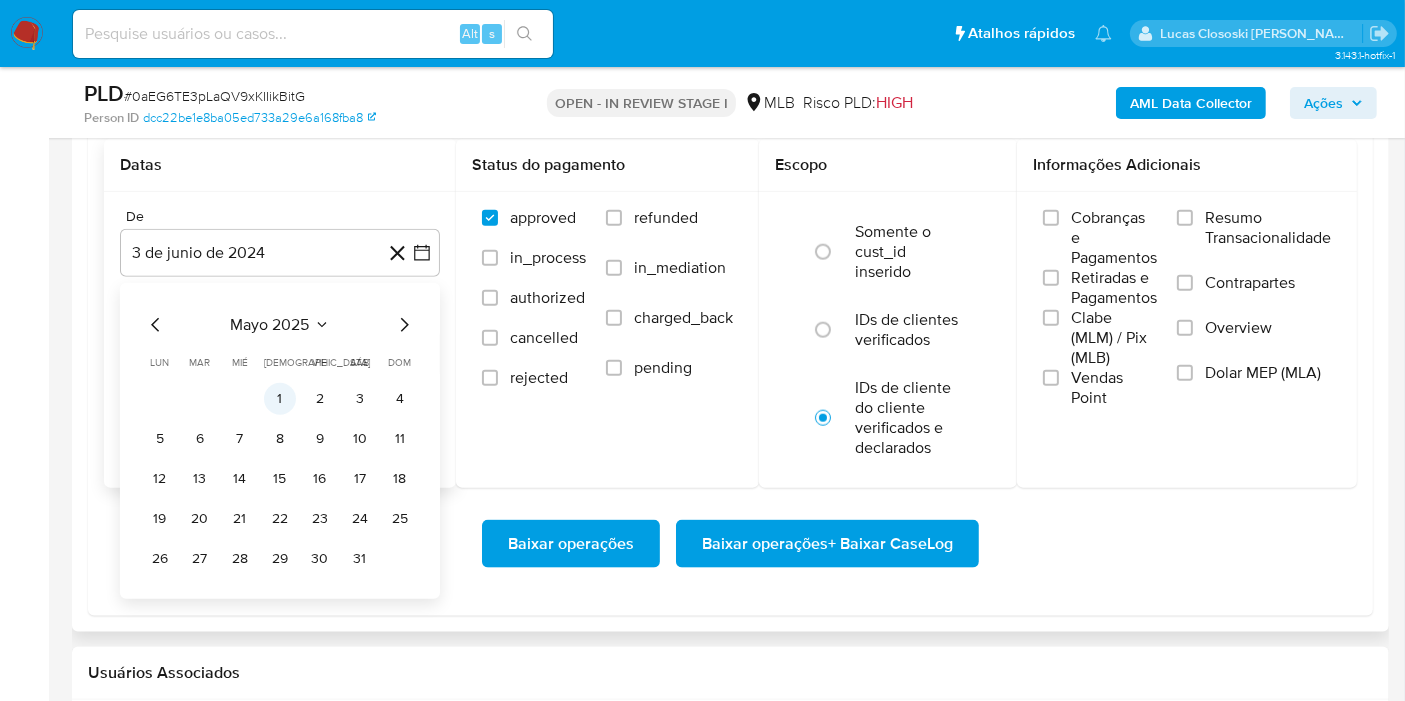 click on "1" at bounding box center (280, 399) 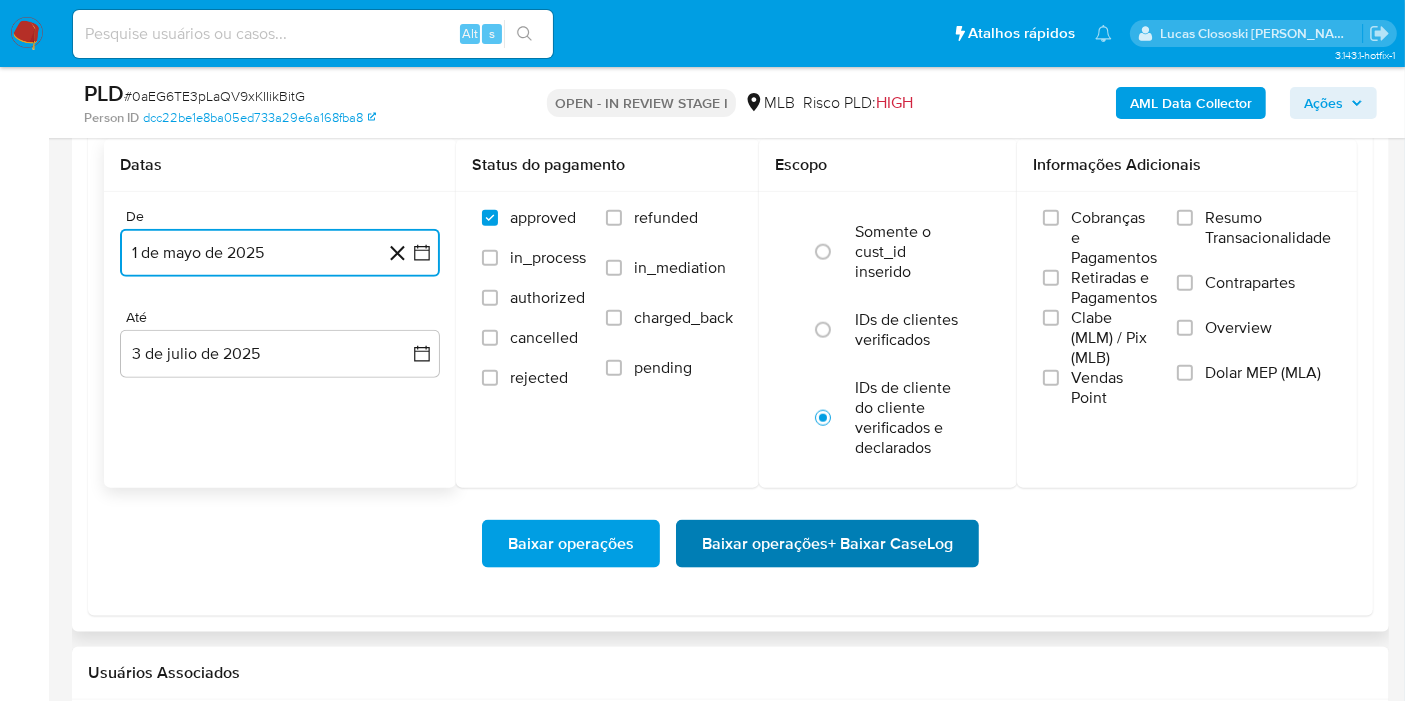 click on "Baixar operações  +   Baixar CaseLog" at bounding box center [827, 544] 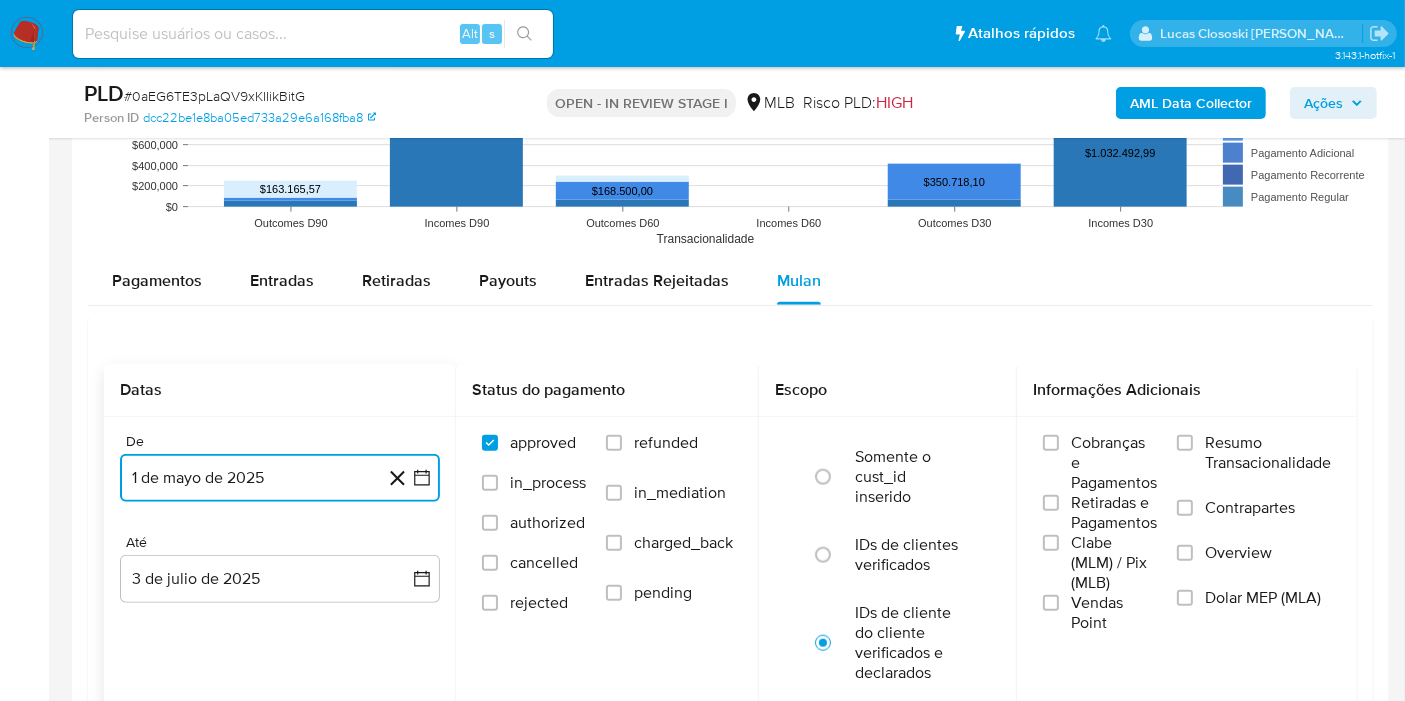 scroll, scrollTop: 2111, scrollLeft: 0, axis: vertical 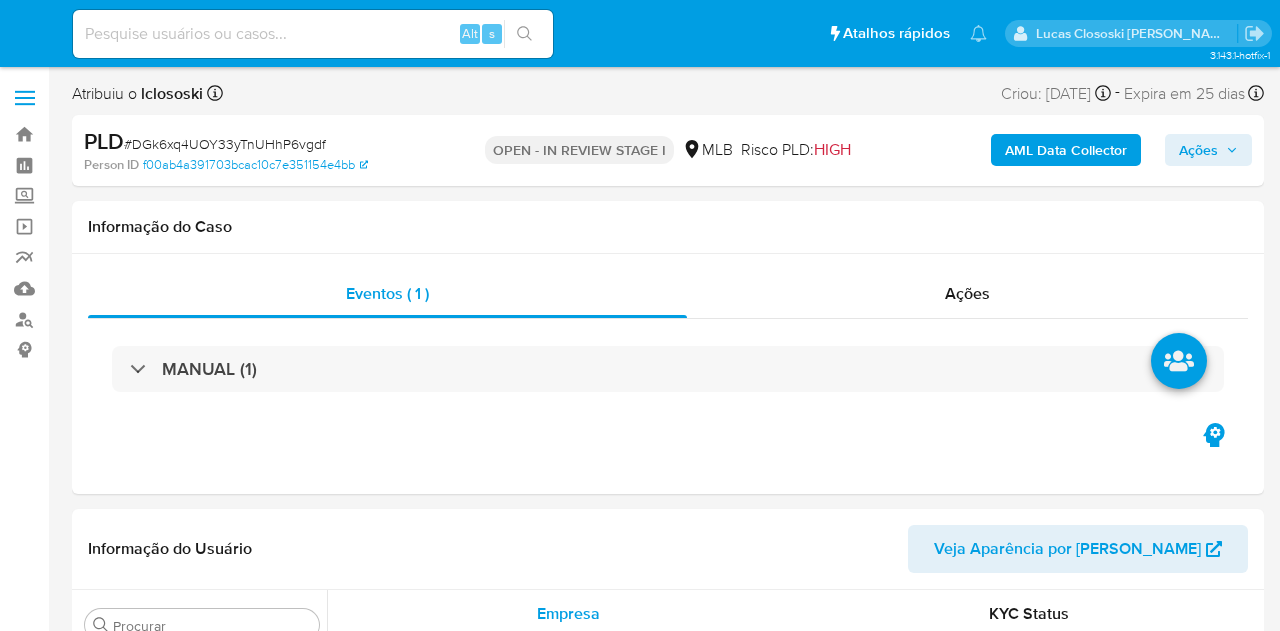 select on "10" 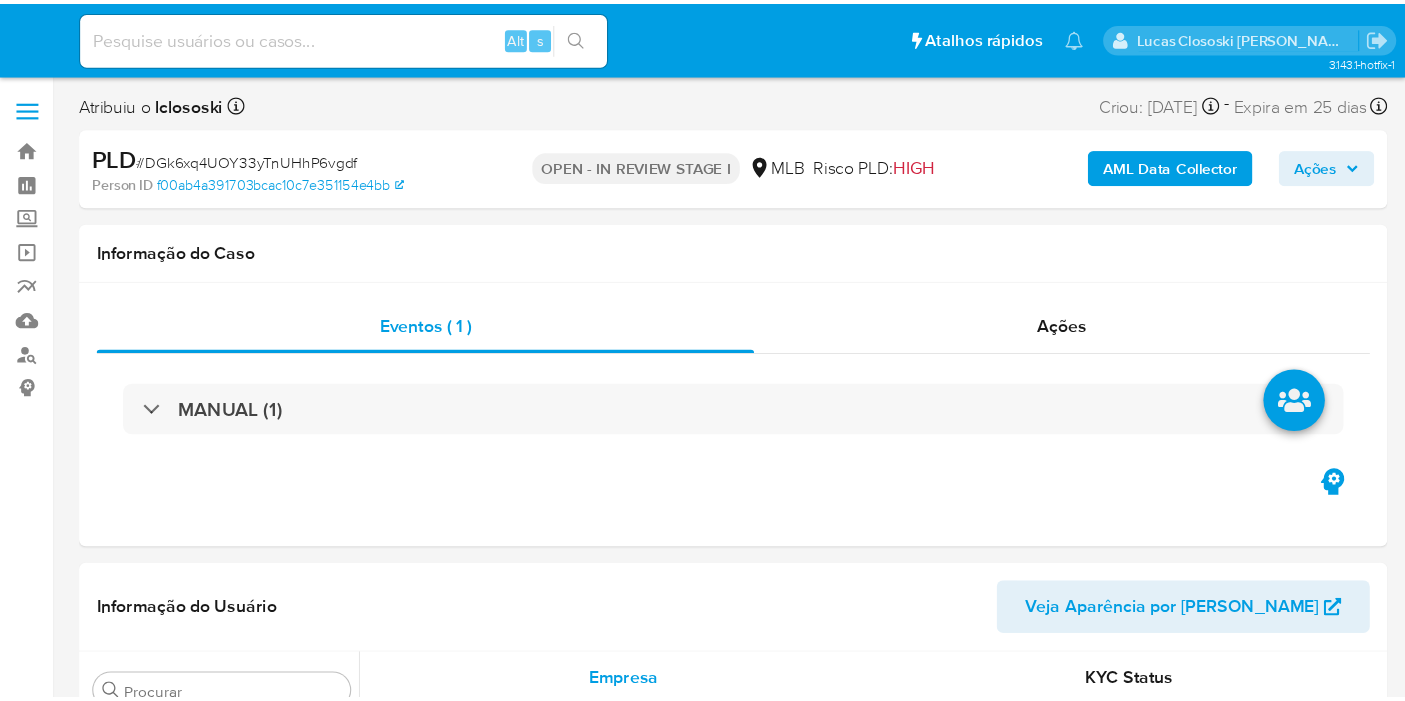 scroll, scrollTop: 0, scrollLeft: 0, axis: both 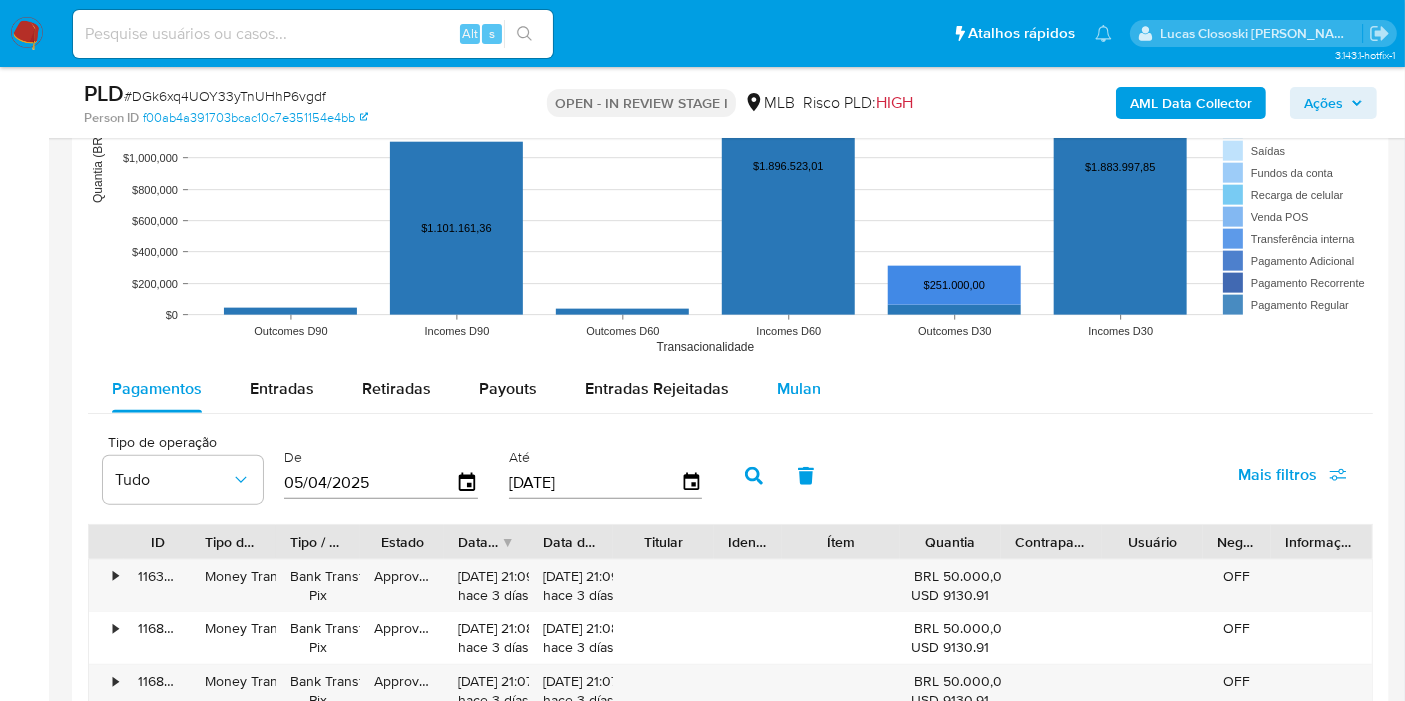 click on "Mulan" at bounding box center [799, 389] 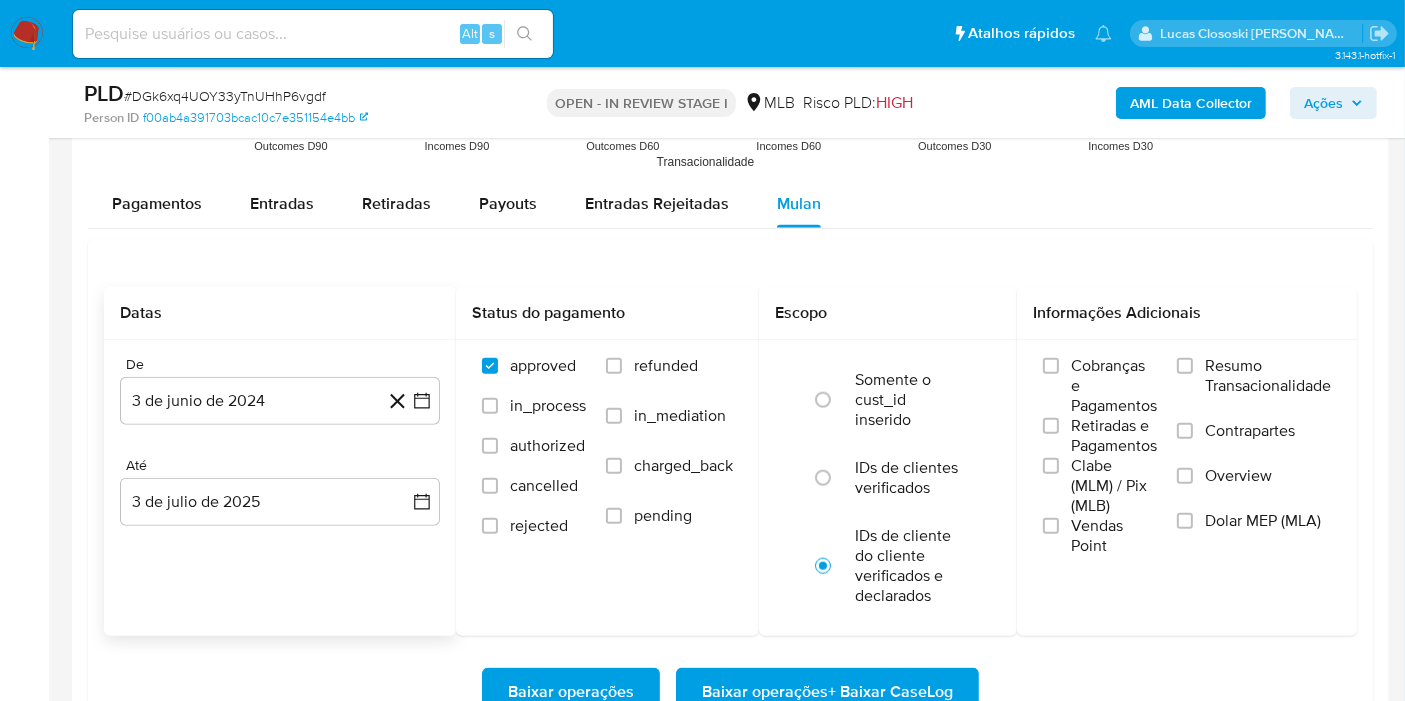 scroll, scrollTop: 2333, scrollLeft: 0, axis: vertical 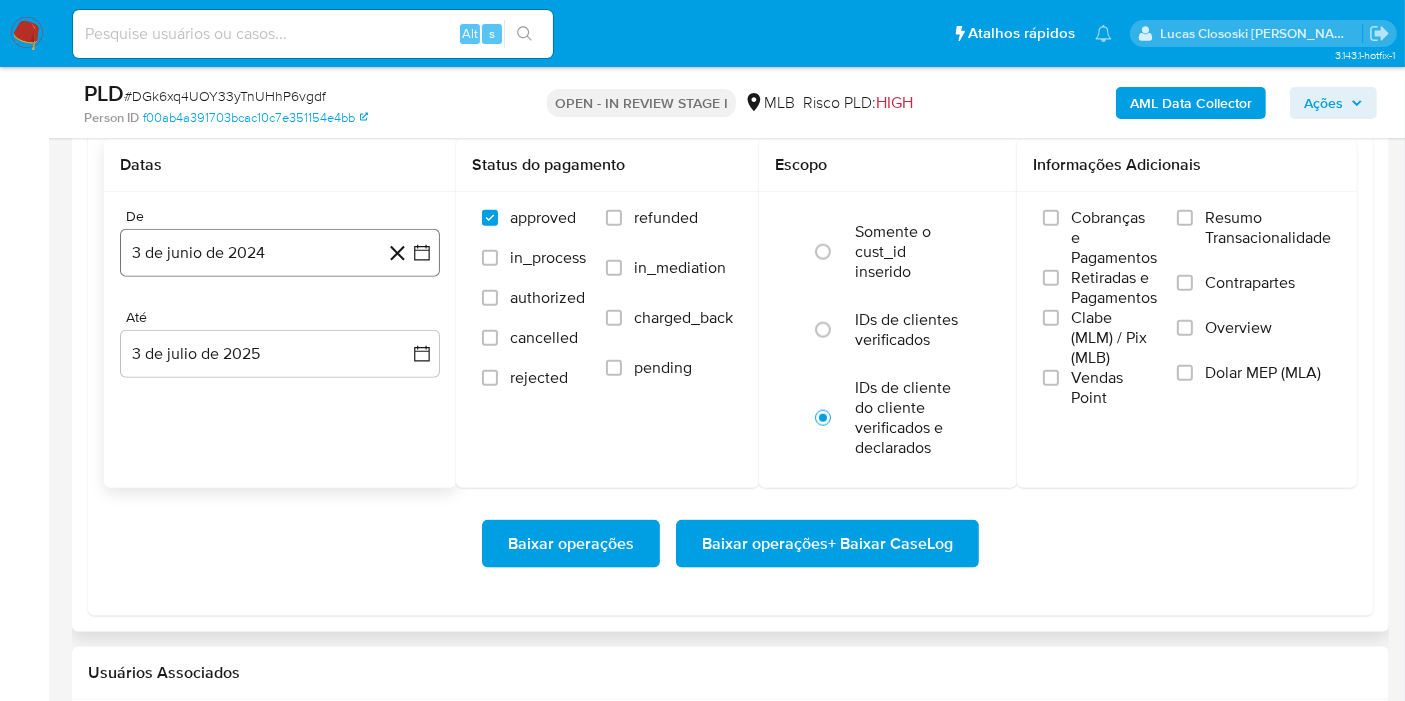 click 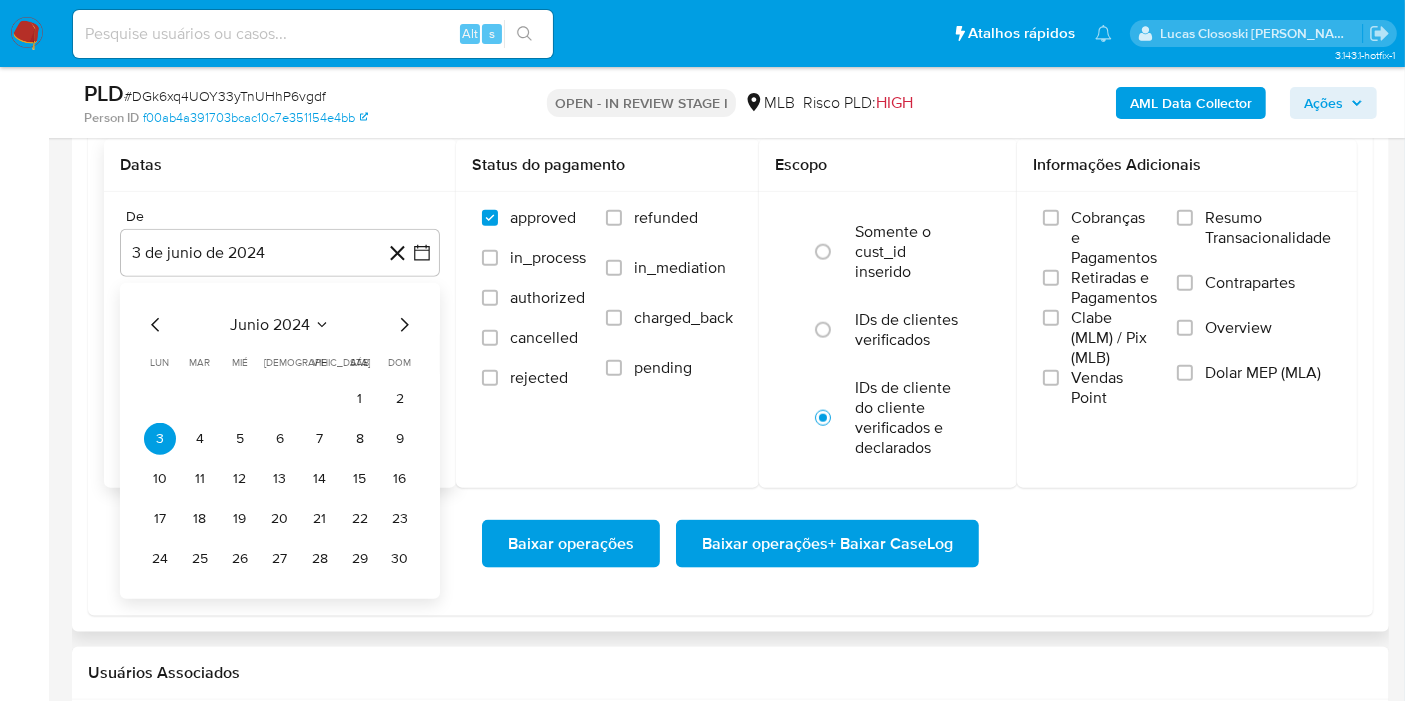 click on "junio 2024" at bounding box center [270, 325] 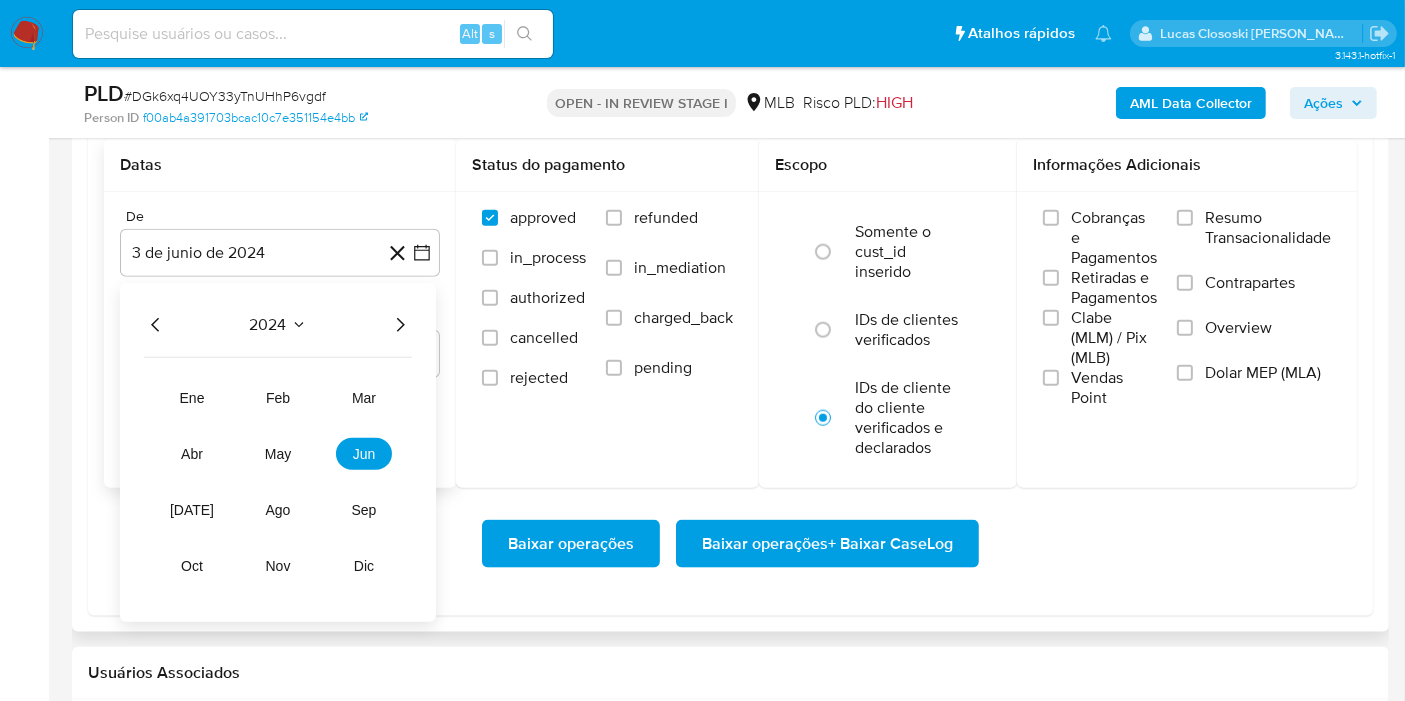 click 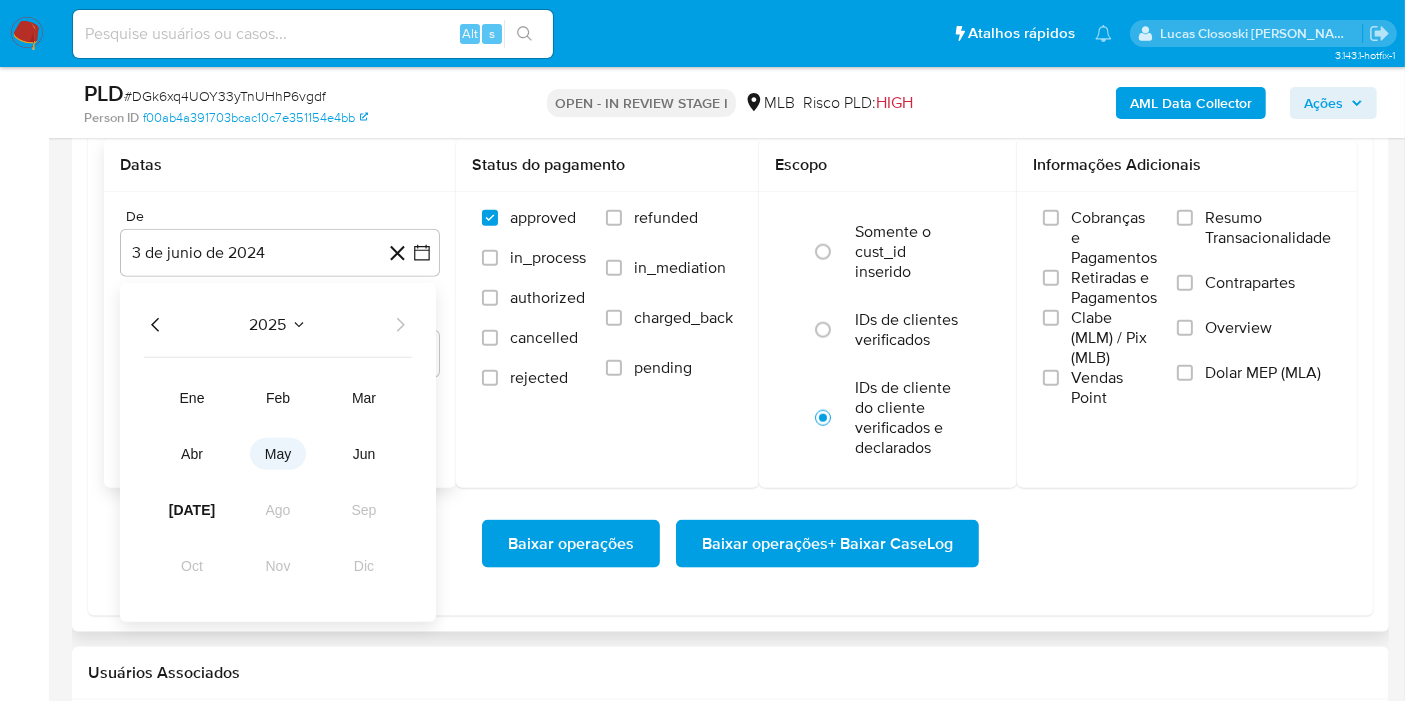 click on "may" at bounding box center (278, 454) 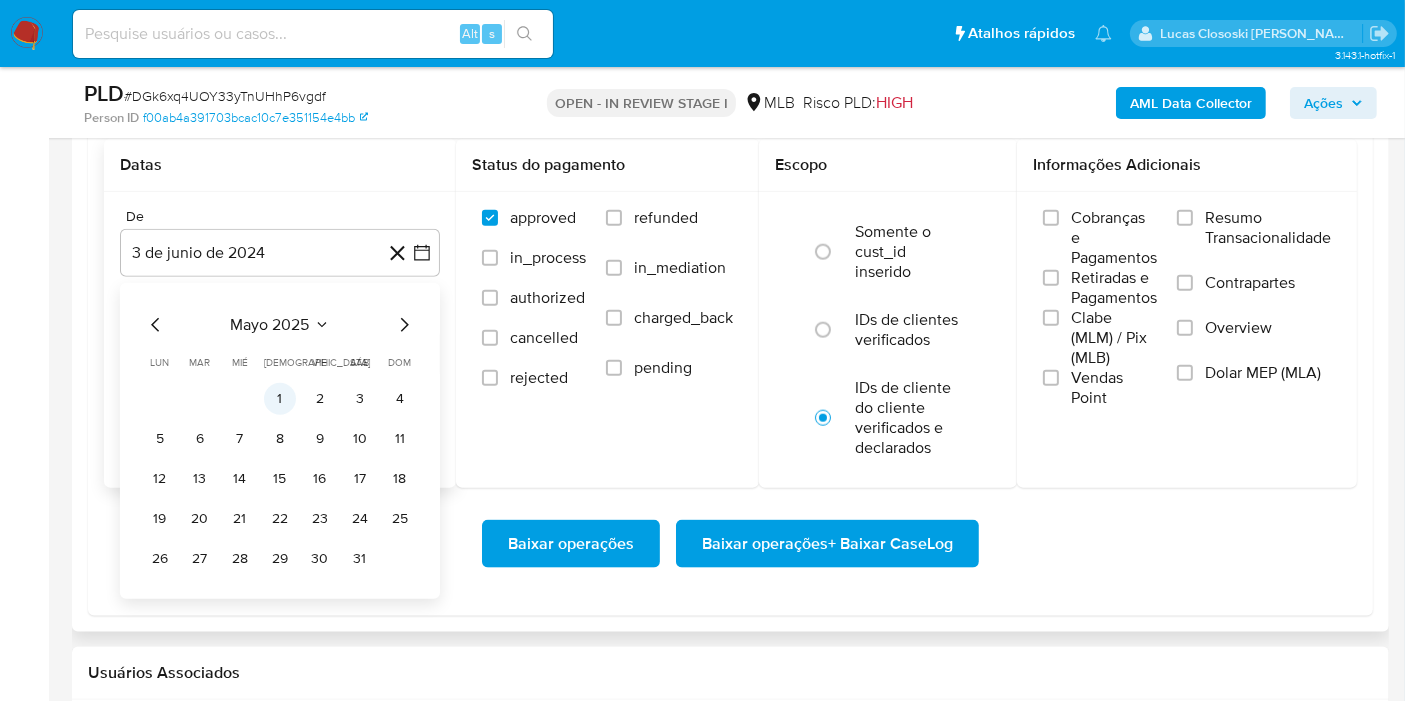 click on "1" at bounding box center (280, 399) 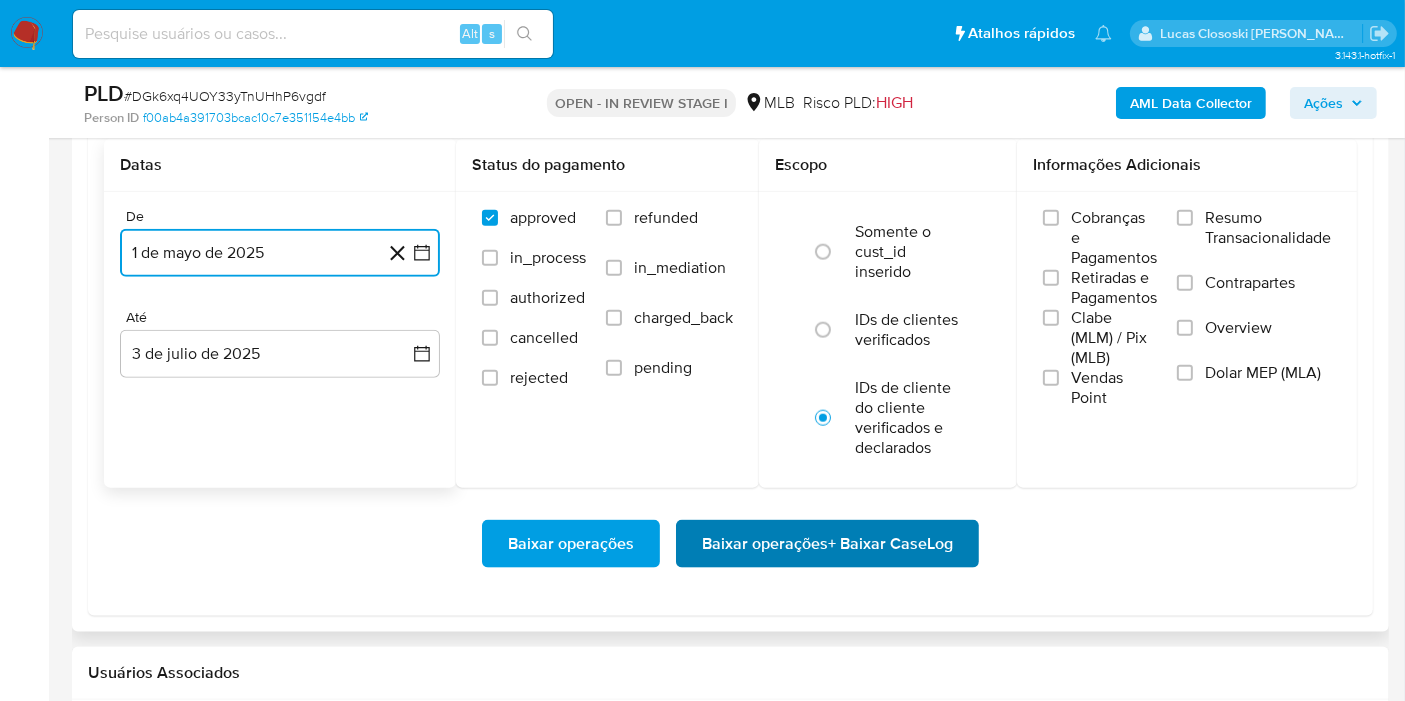 click on "Baixar operações  +   Baixar CaseLog" at bounding box center [827, 544] 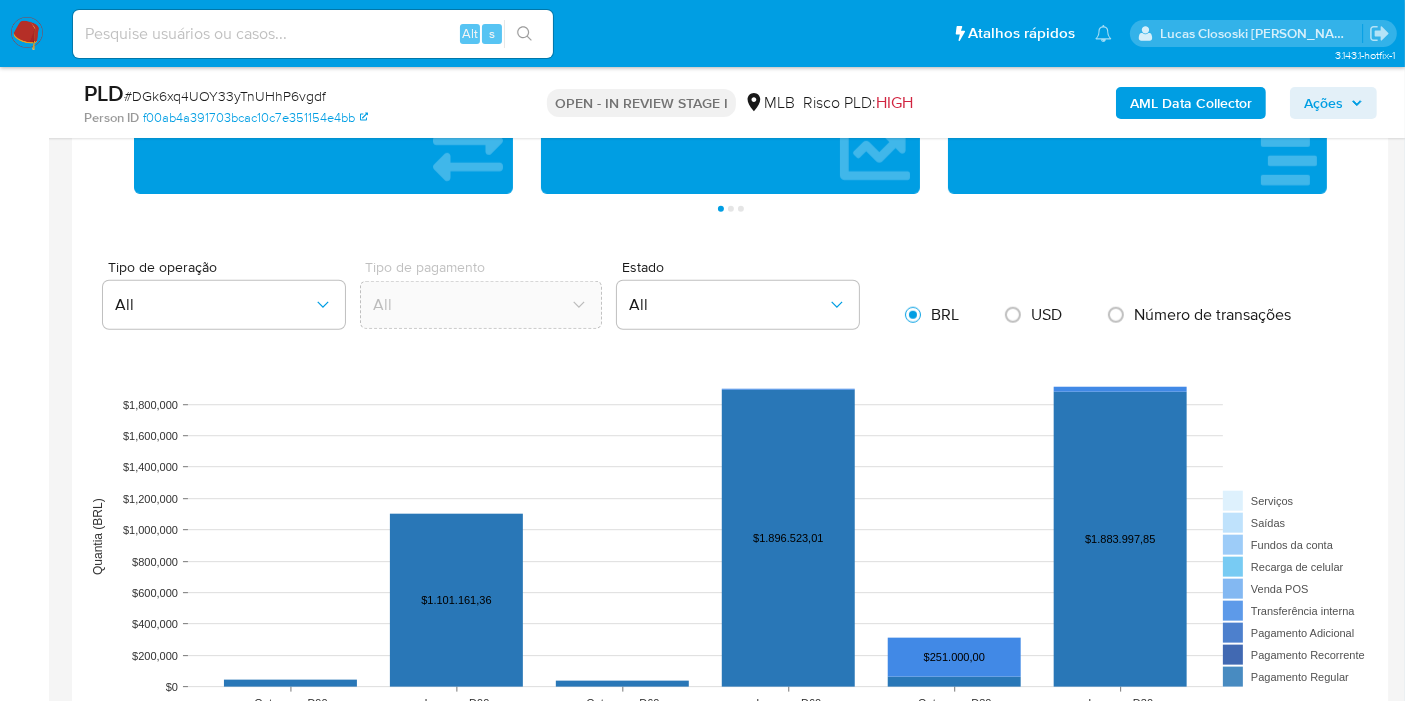 scroll, scrollTop: 1444, scrollLeft: 0, axis: vertical 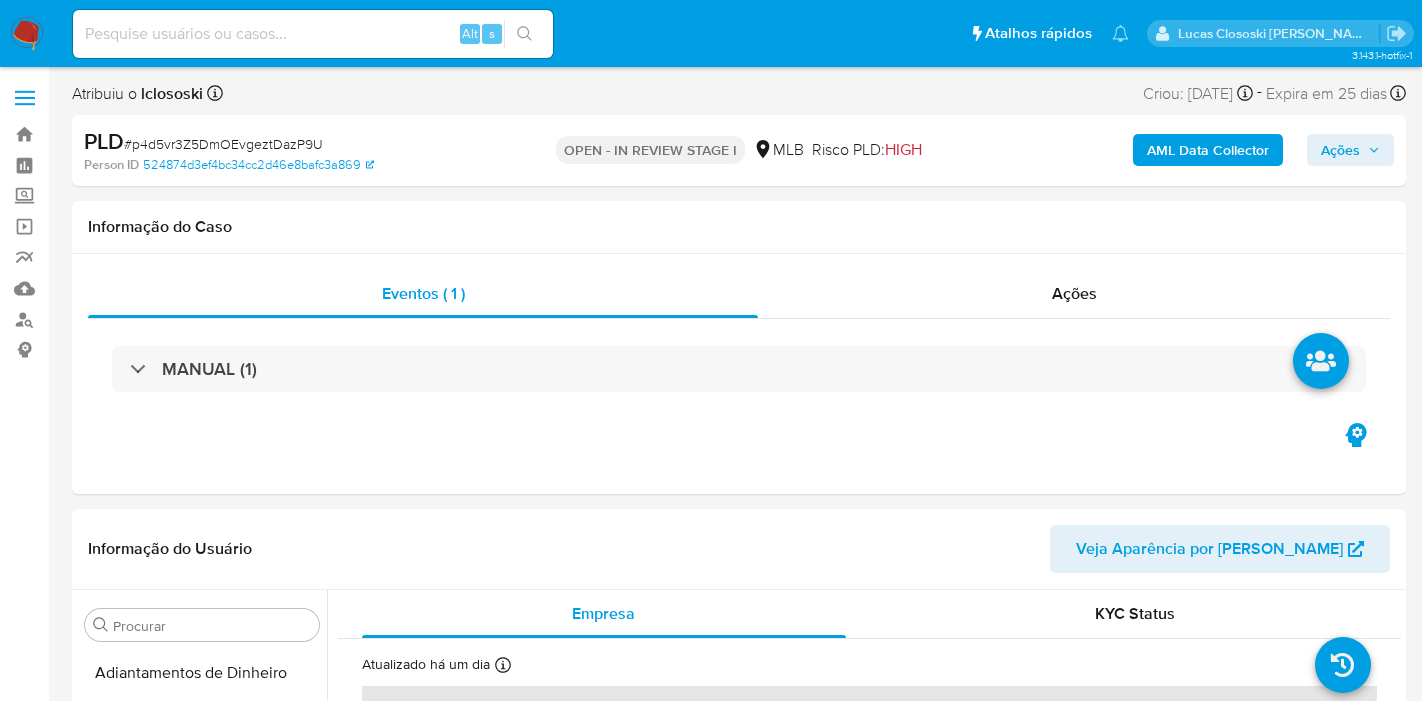 select on "10" 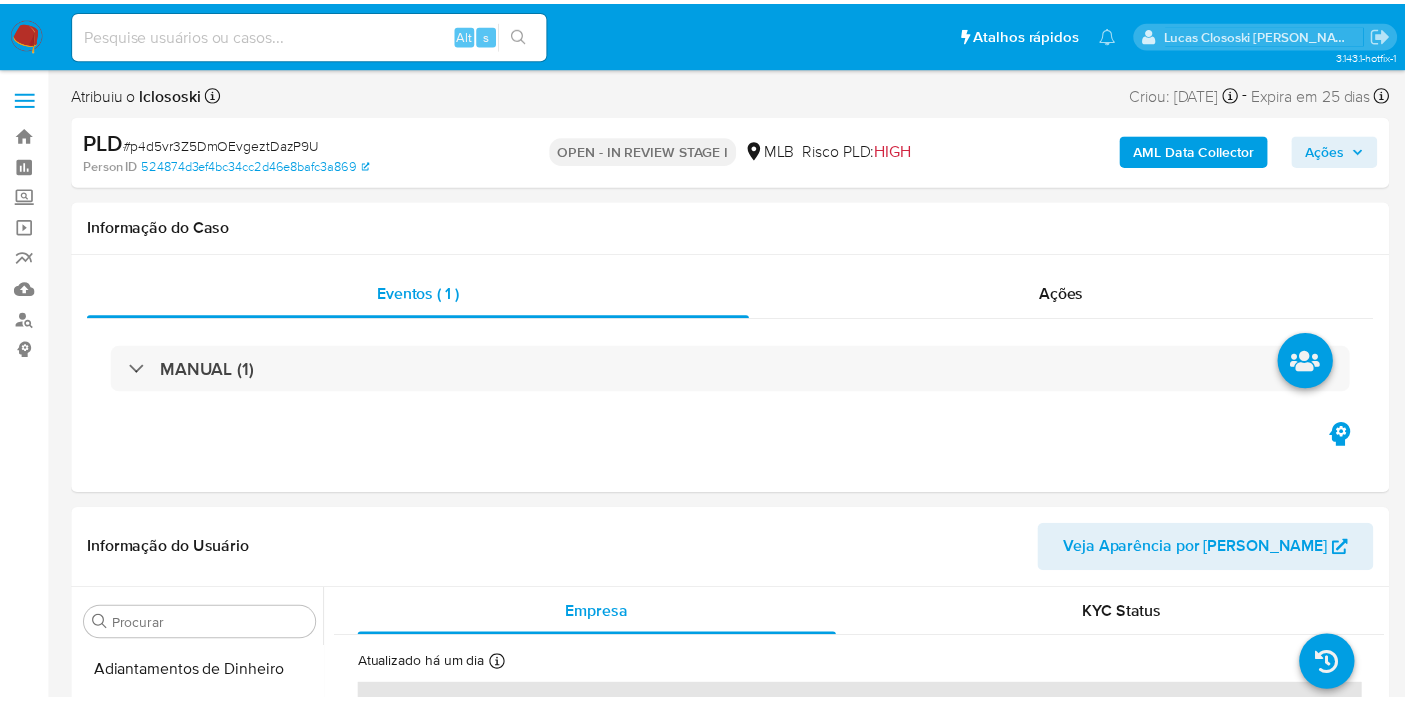 scroll, scrollTop: 0, scrollLeft: 0, axis: both 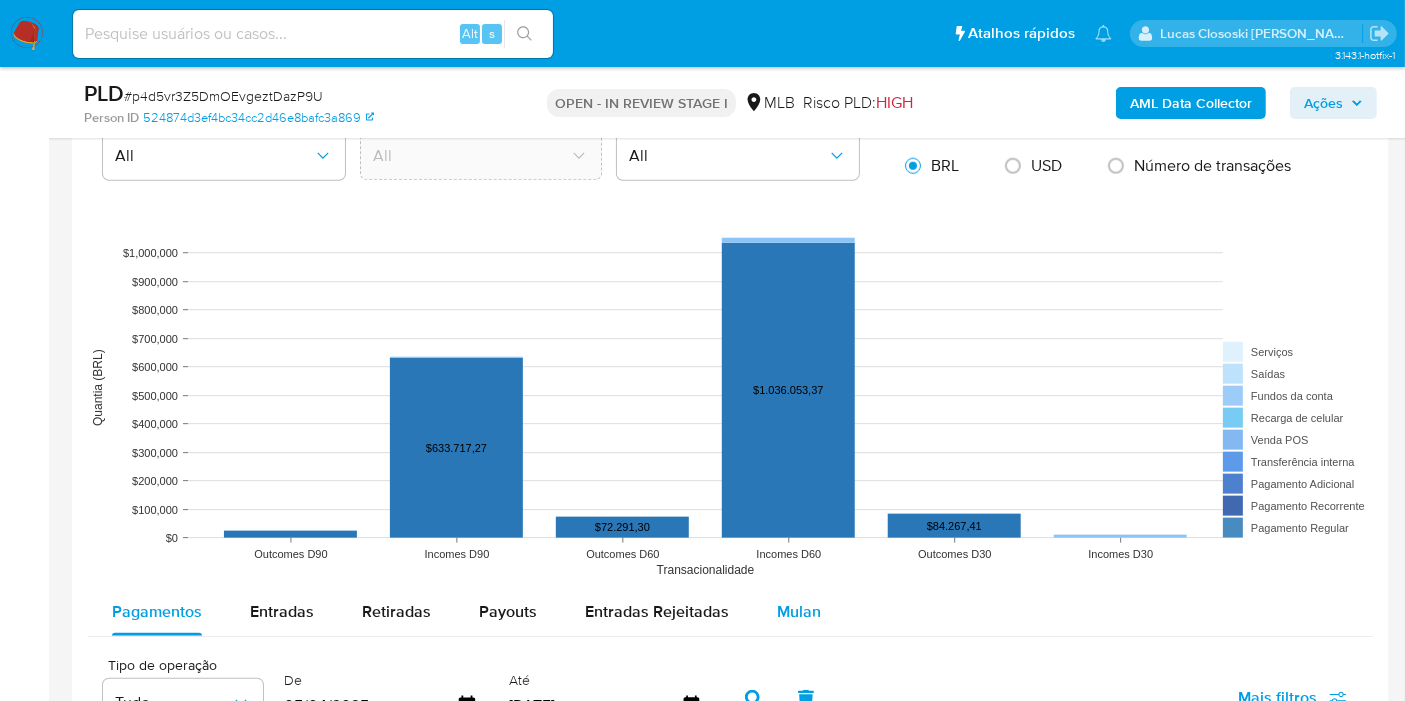 click on "Mulan" at bounding box center [799, 612] 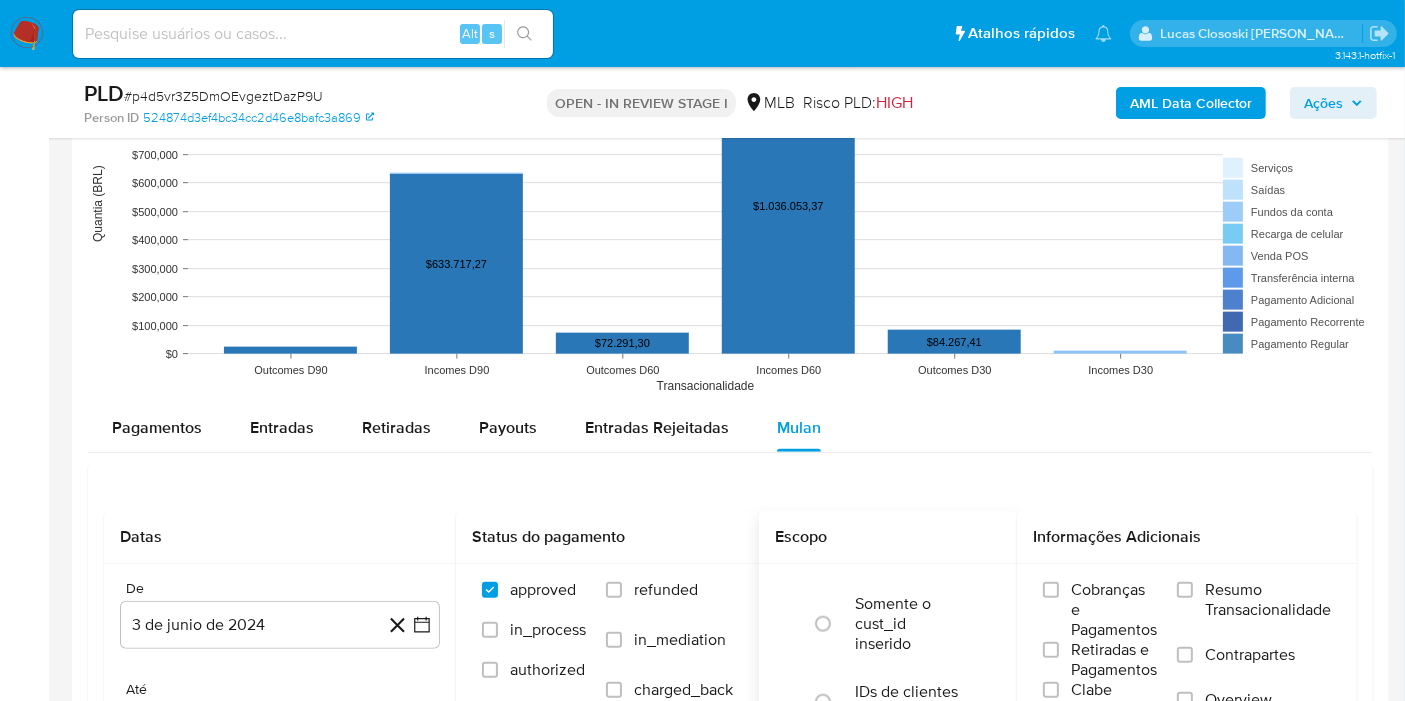 scroll, scrollTop: 2222, scrollLeft: 0, axis: vertical 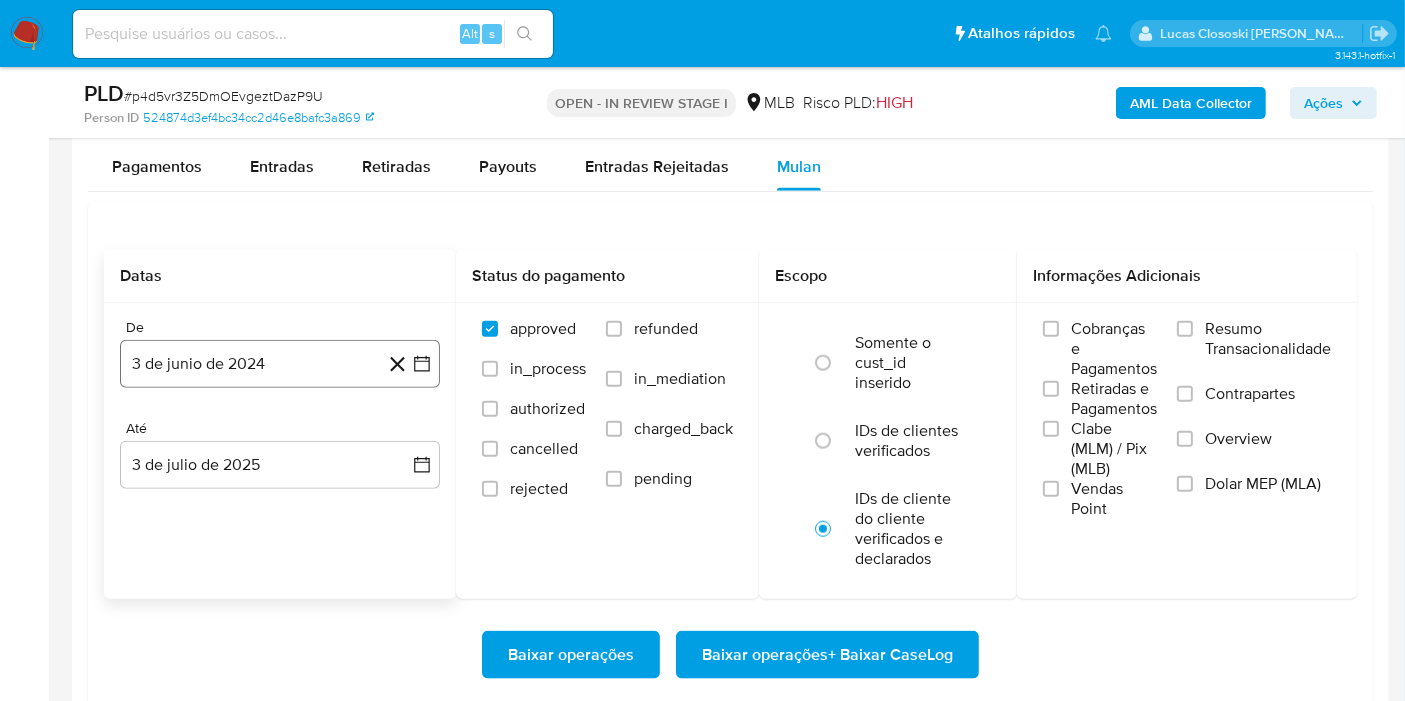 click on "3 de junio de 2024" at bounding box center (280, 364) 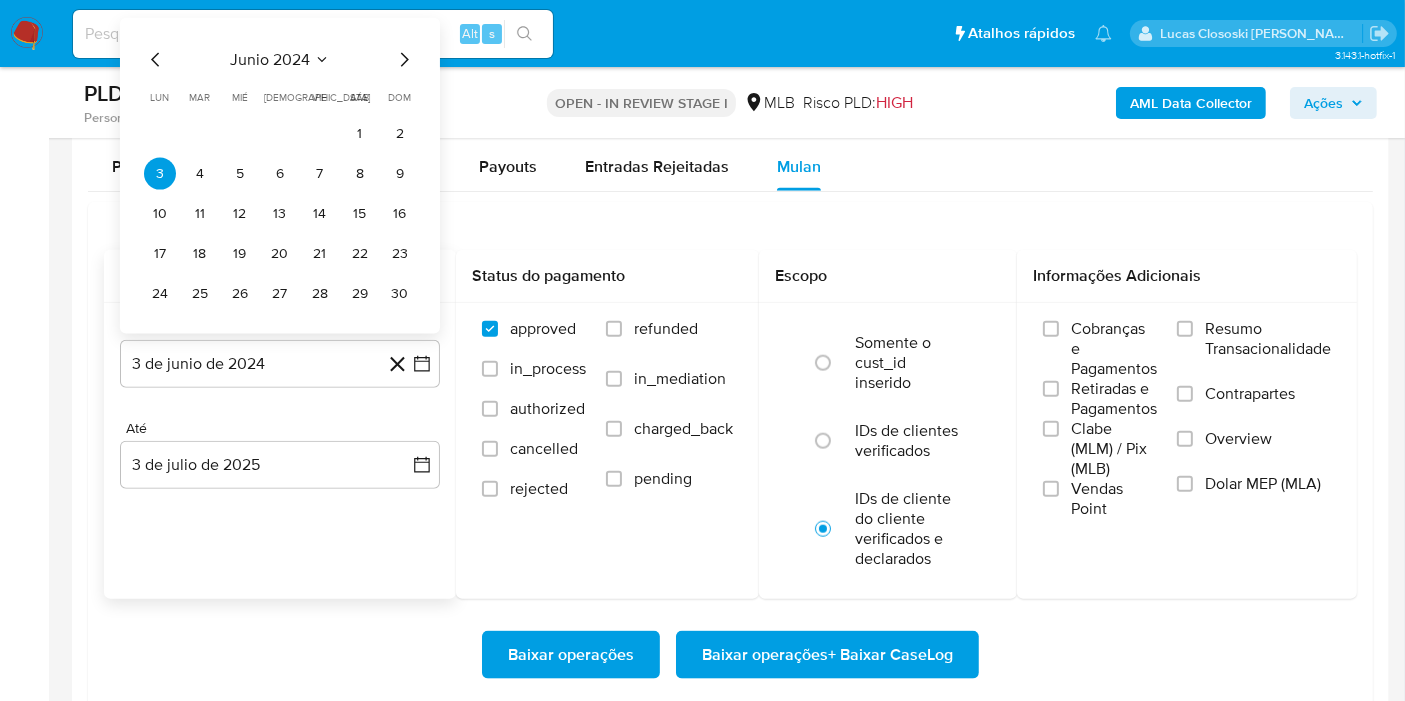 click on "junio 2024" at bounding box center (270, 60) 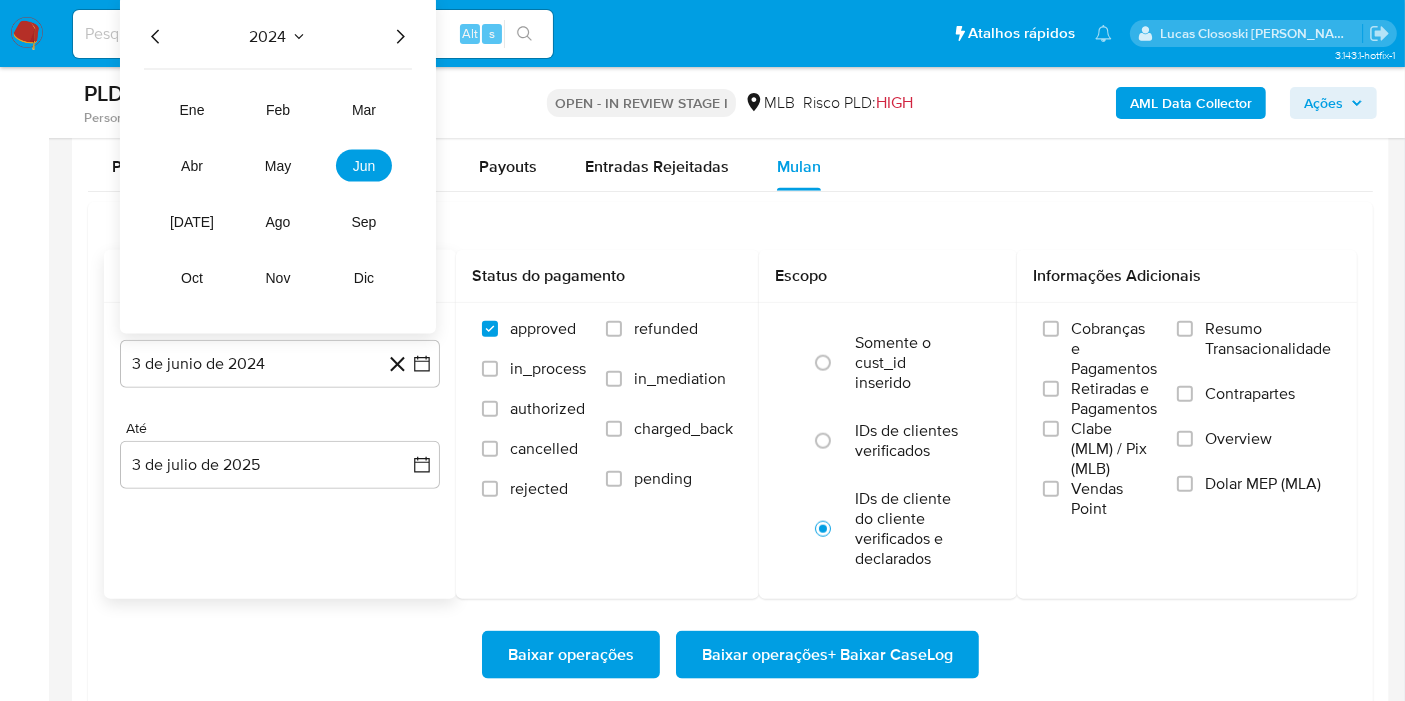 click 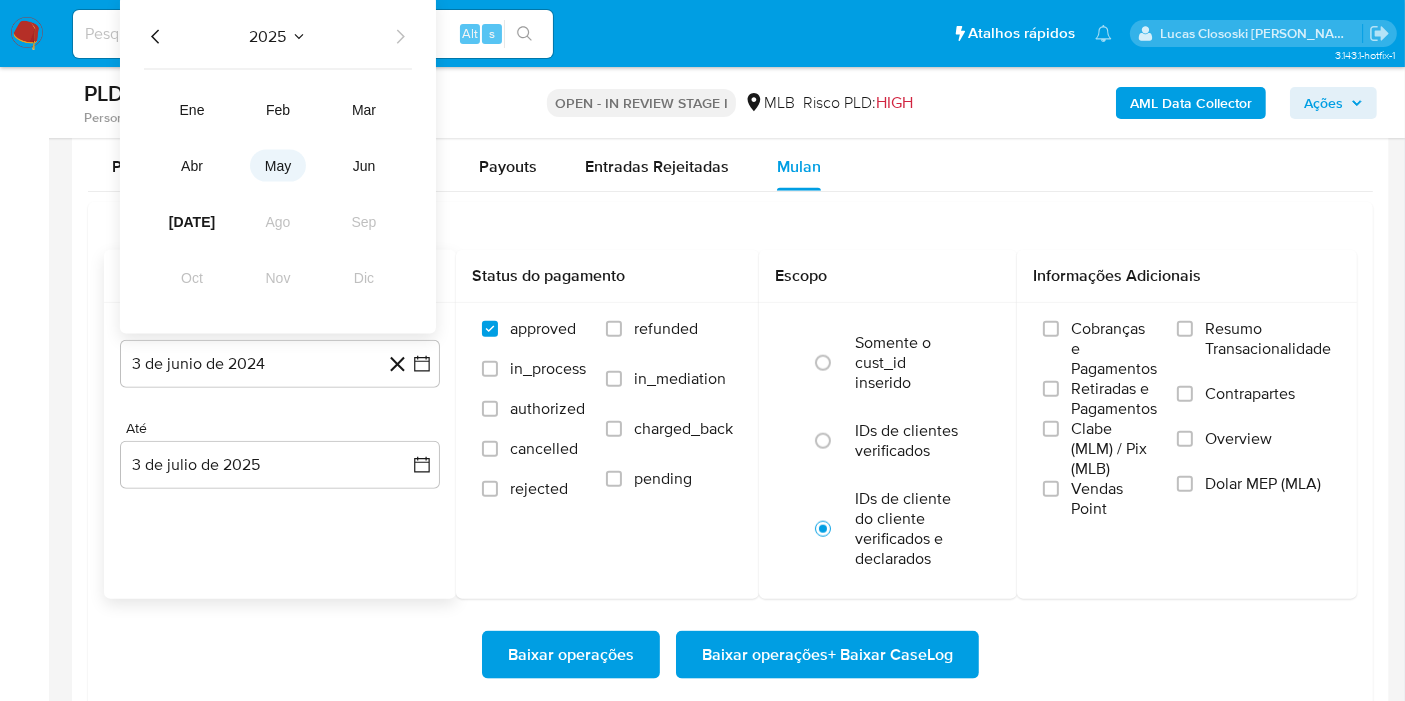 click on "may" at bounding box center (278, 166) 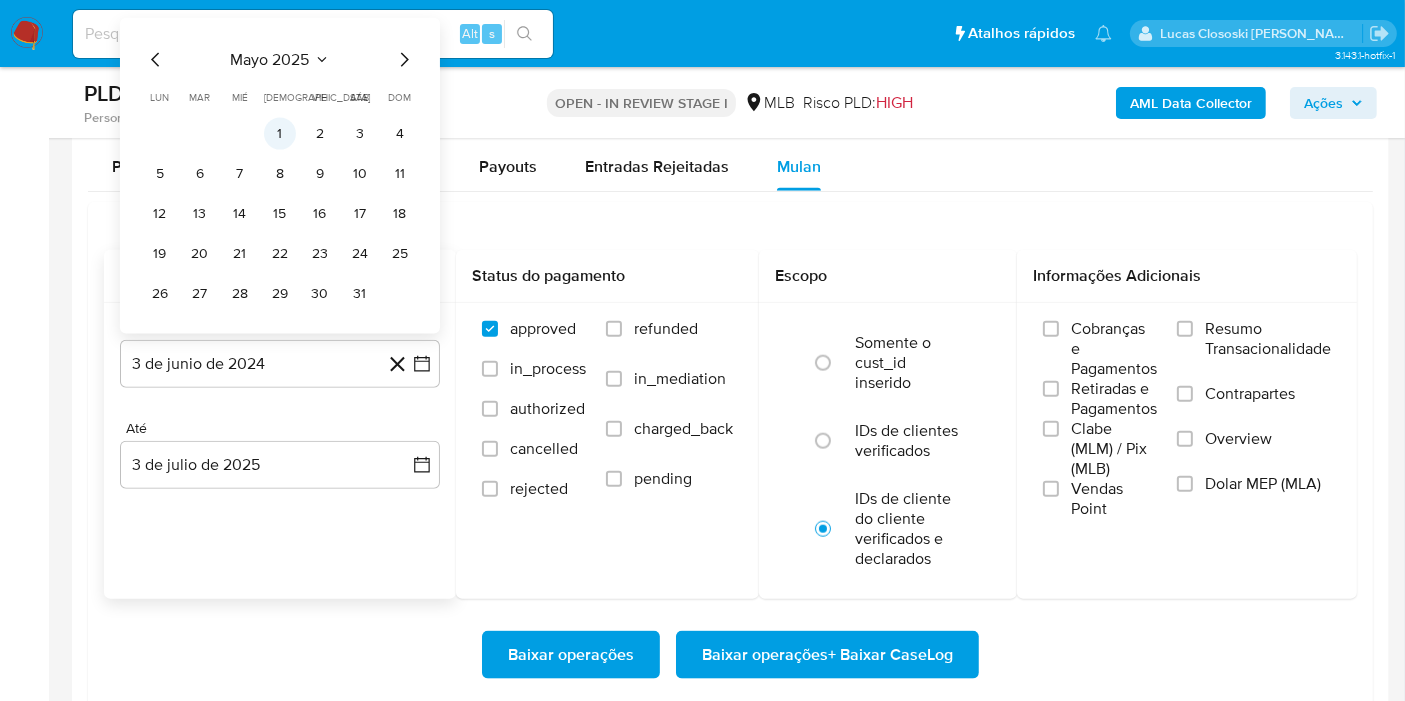 click on "1" at bounding box center [280, 134] 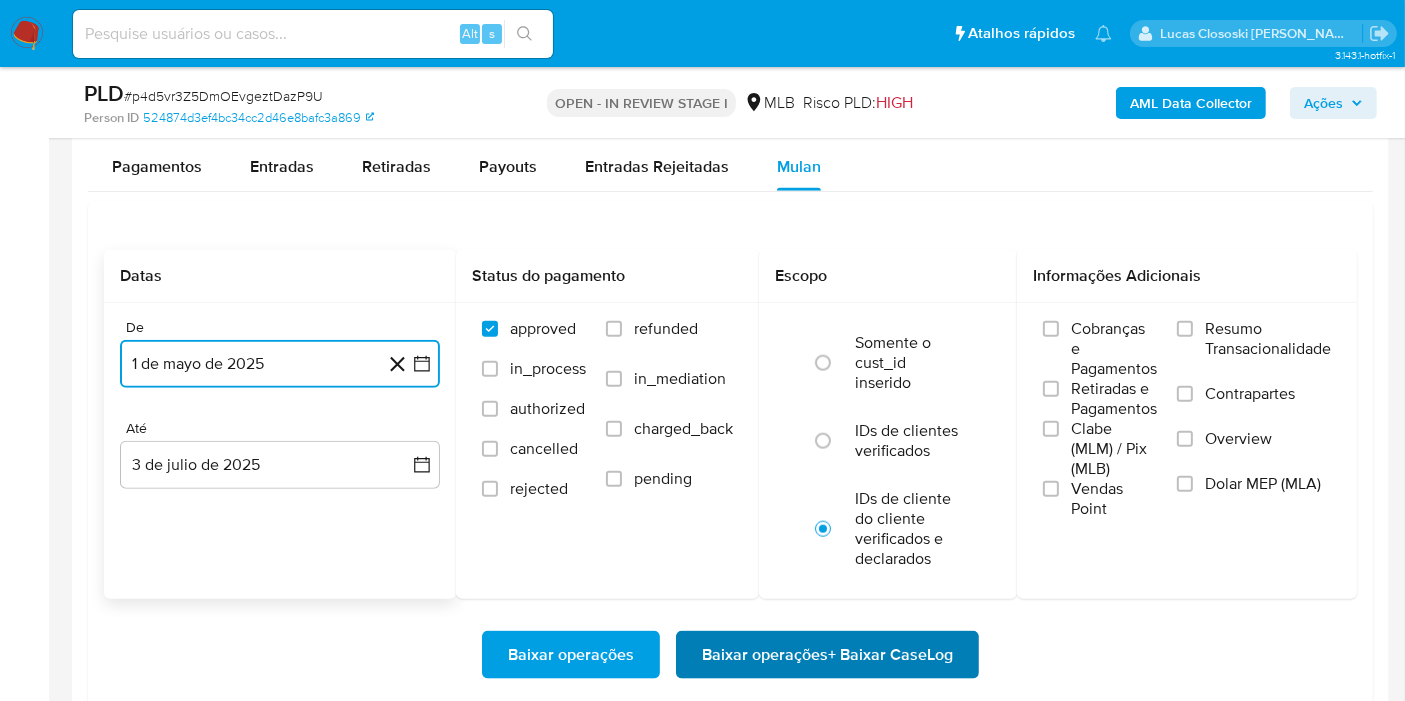 click on "Baixar operações  +   Baixar CaseLog" at bounding box center [827, 655] 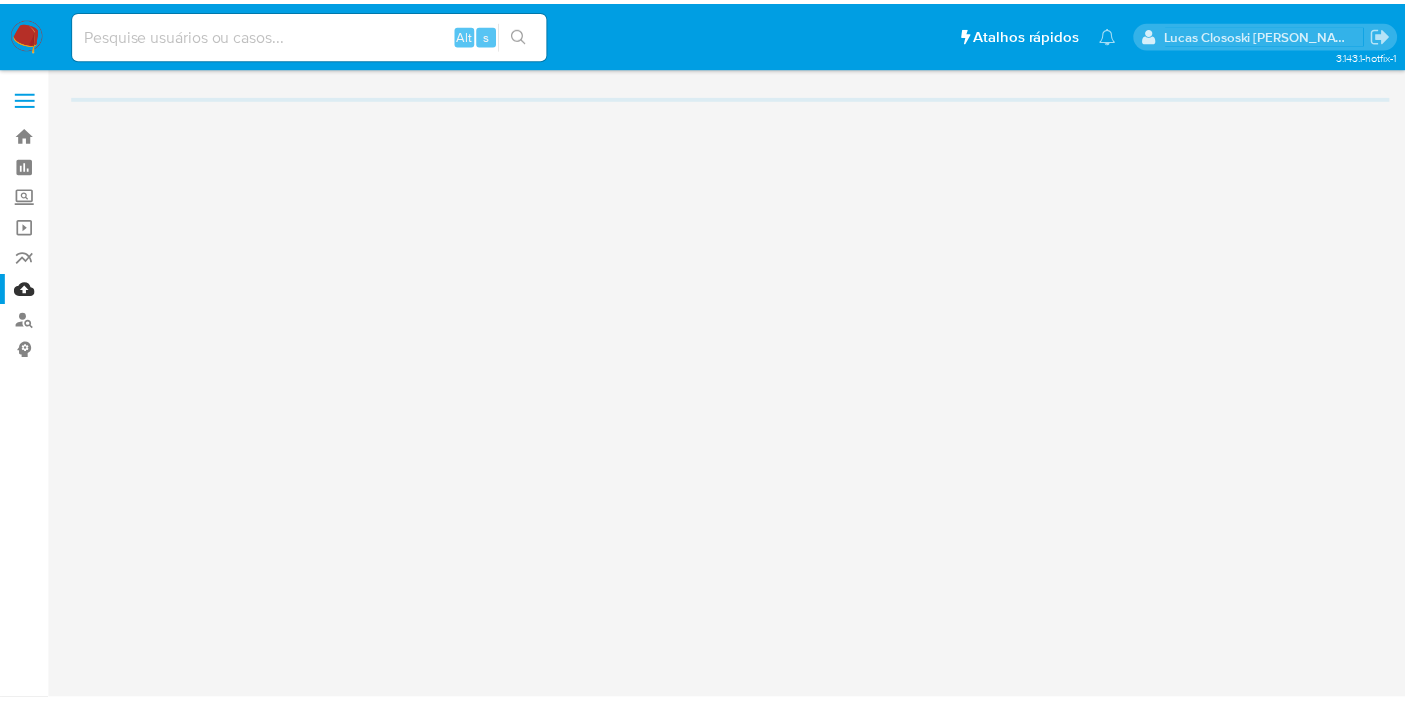 scroll, scrollTop: 0, scrollLeft: 0, axis: both 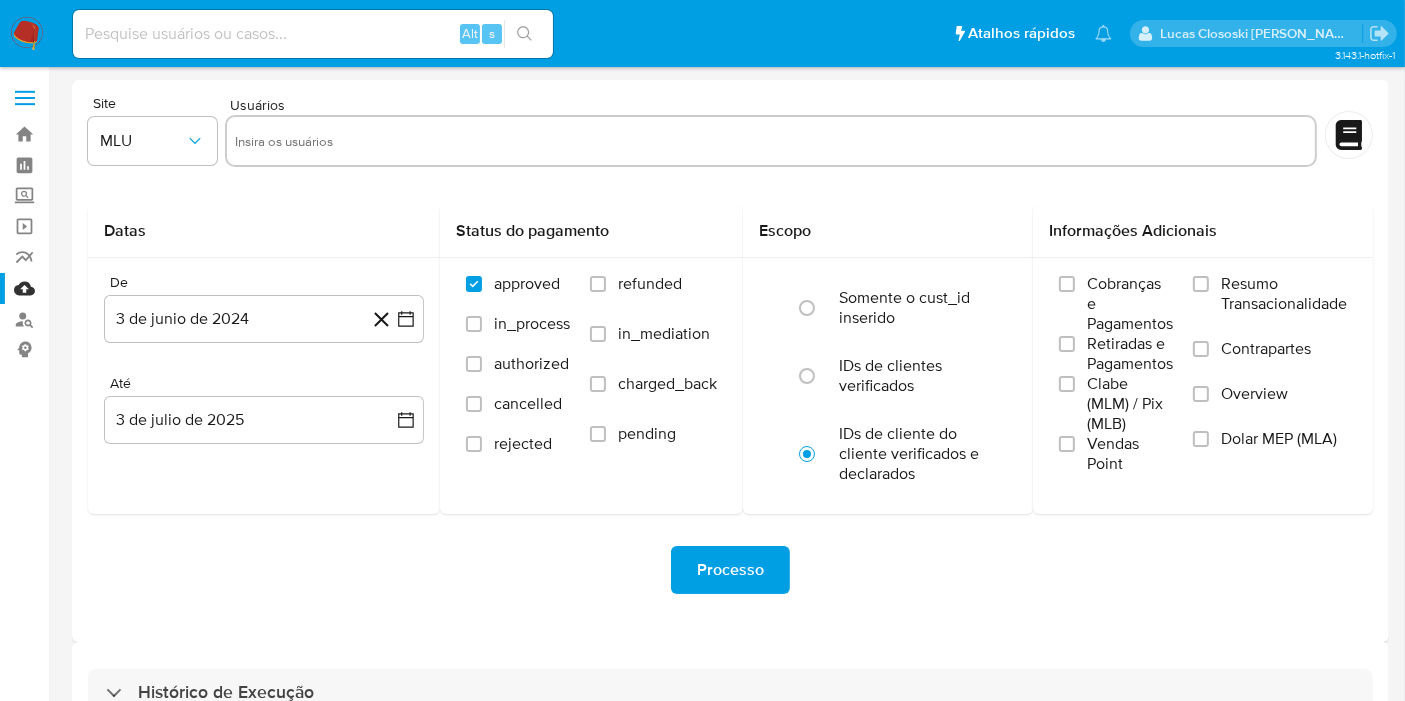 click at bounding box center (27, 34) 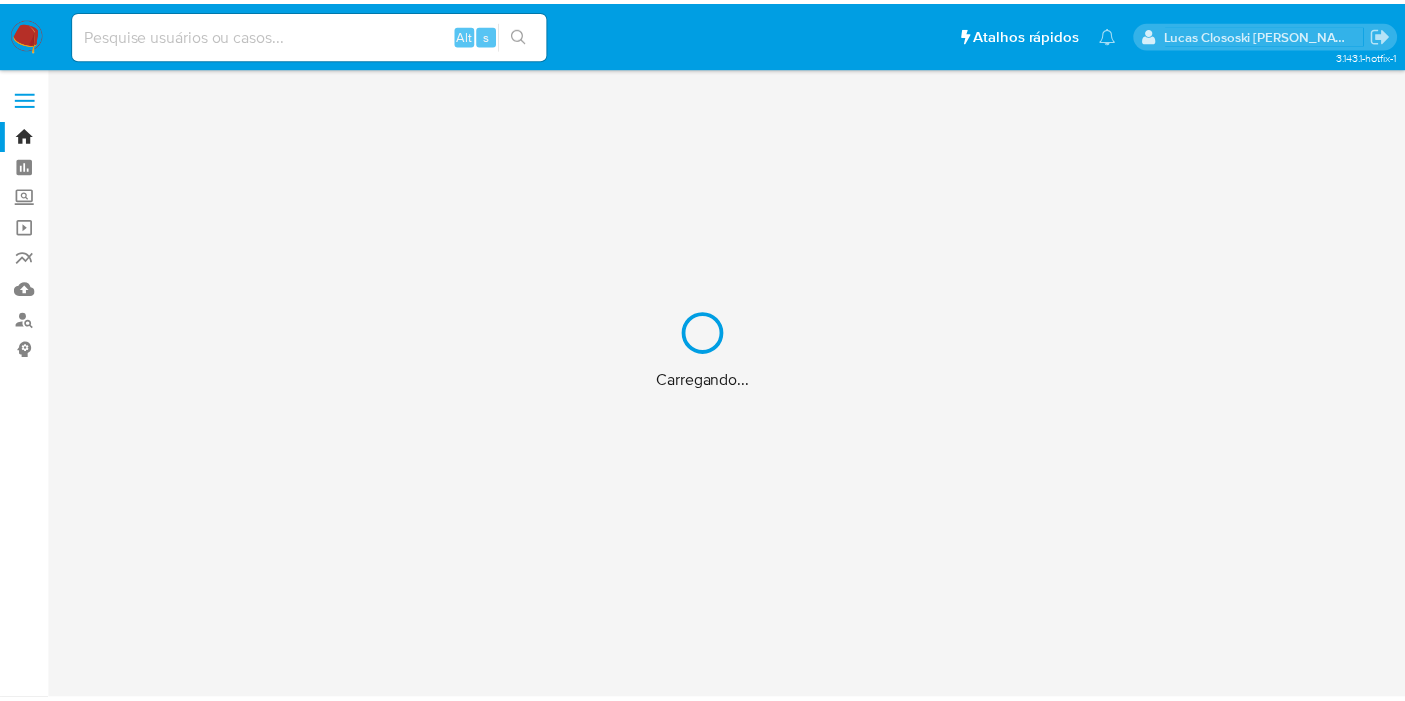 scroll, scrollTop: 0, scrollLeft: 0, axis: both 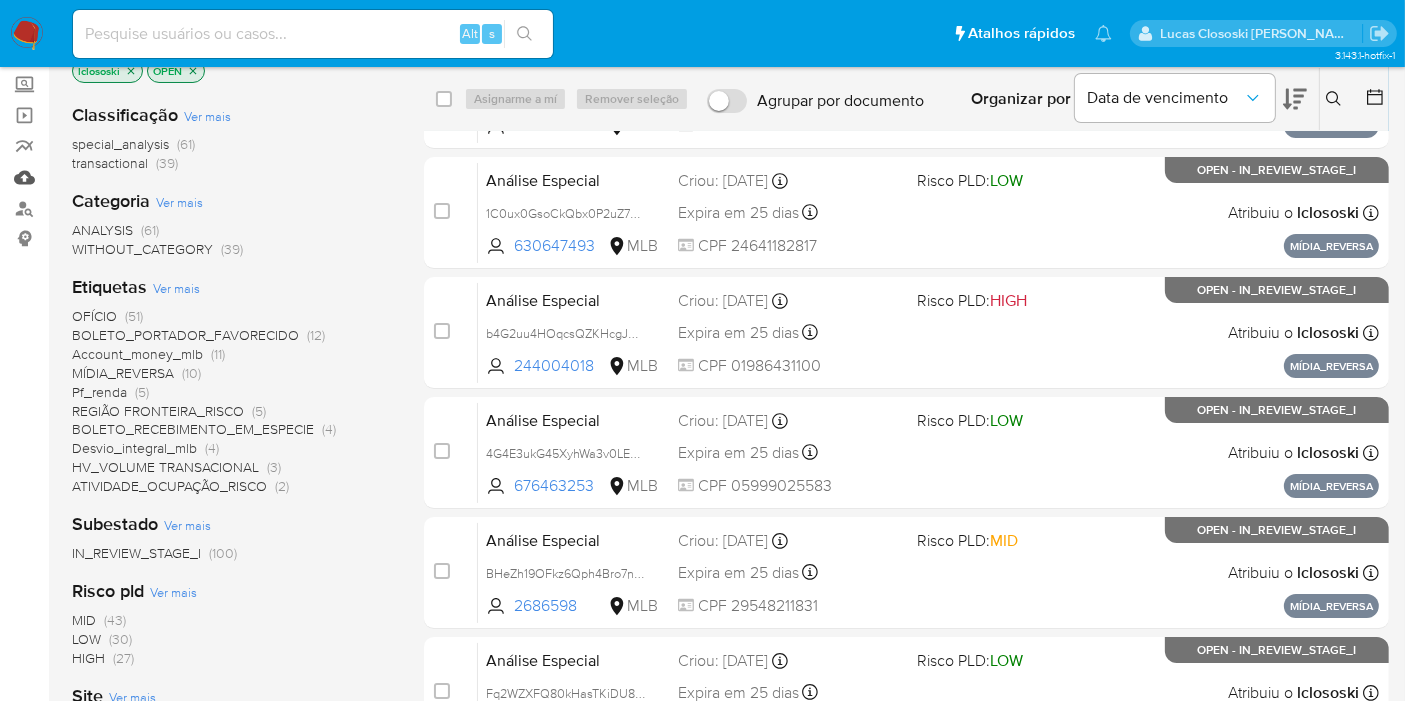 click on "Mulan" at bounding box center [119, 177] 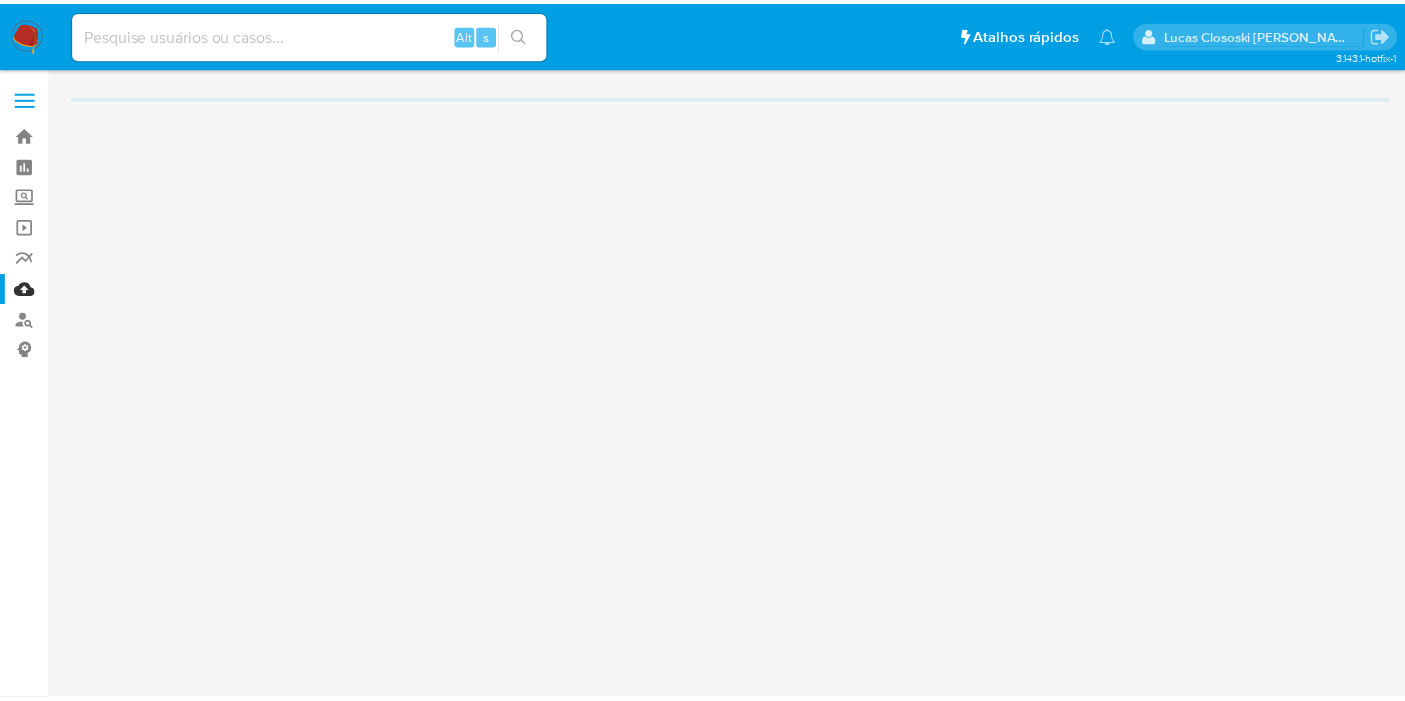 scroll, scrollTop: 0, scrollLeft: 0, axis: both 